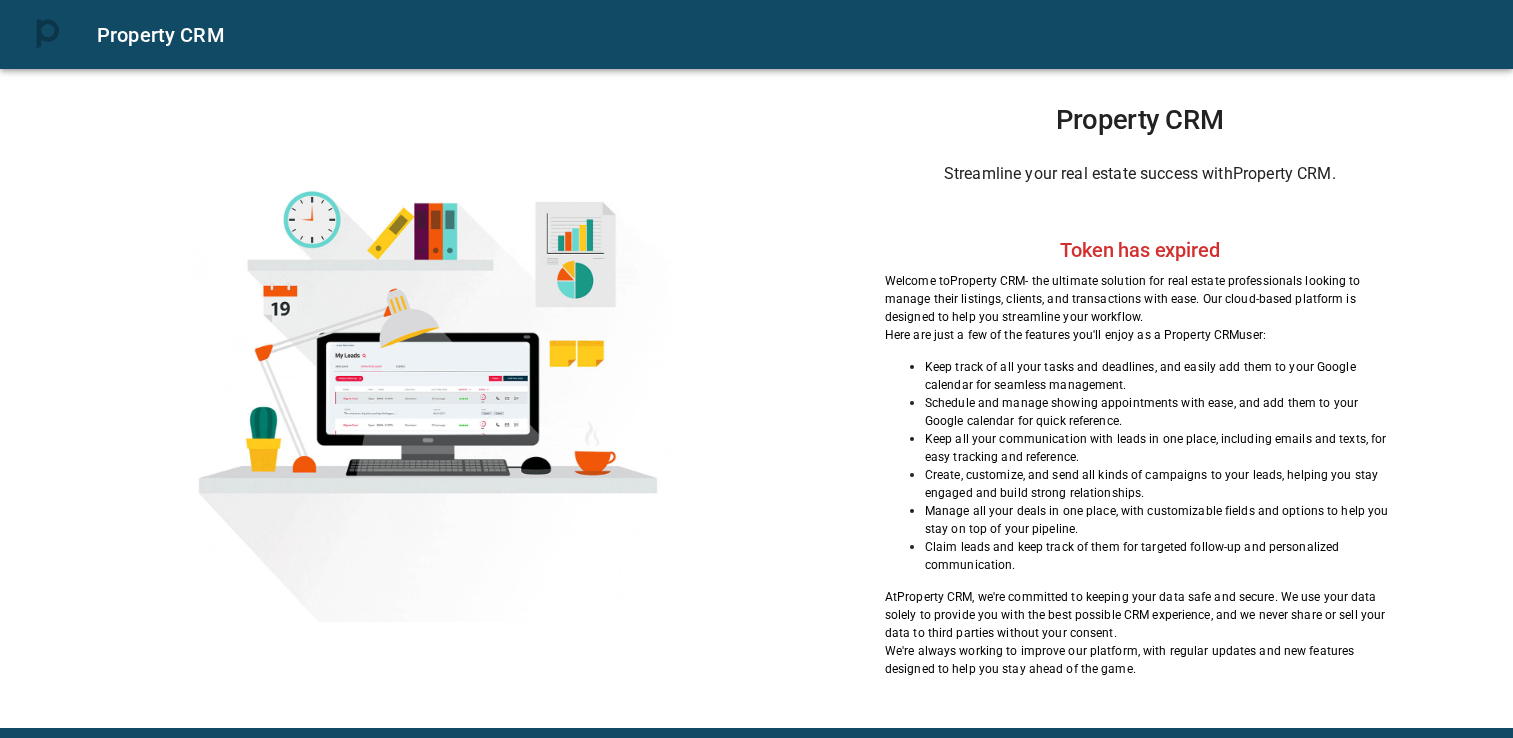scroll, scrollTop: 0, scrollLeft: 0, axis: both 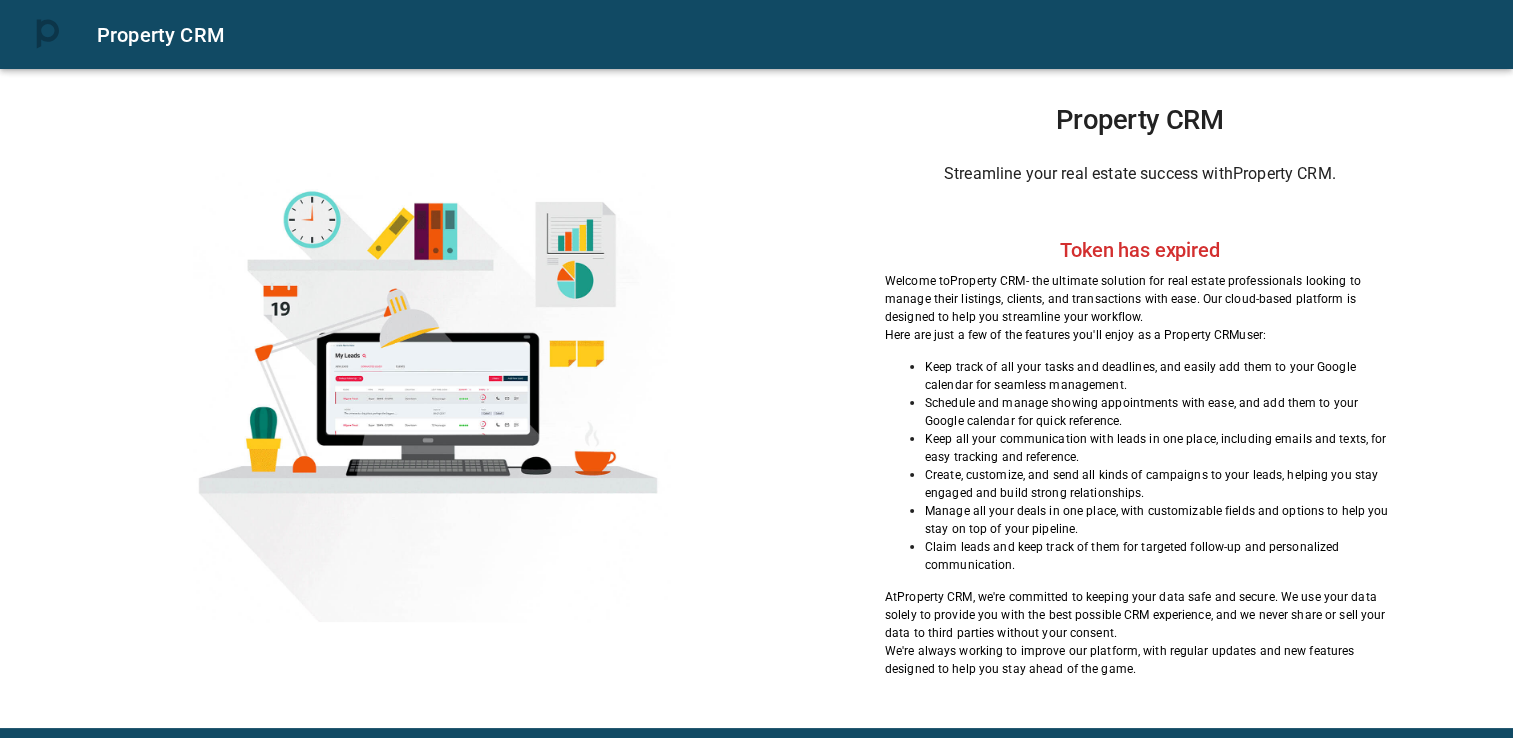 click at bounding box center [433, 395] 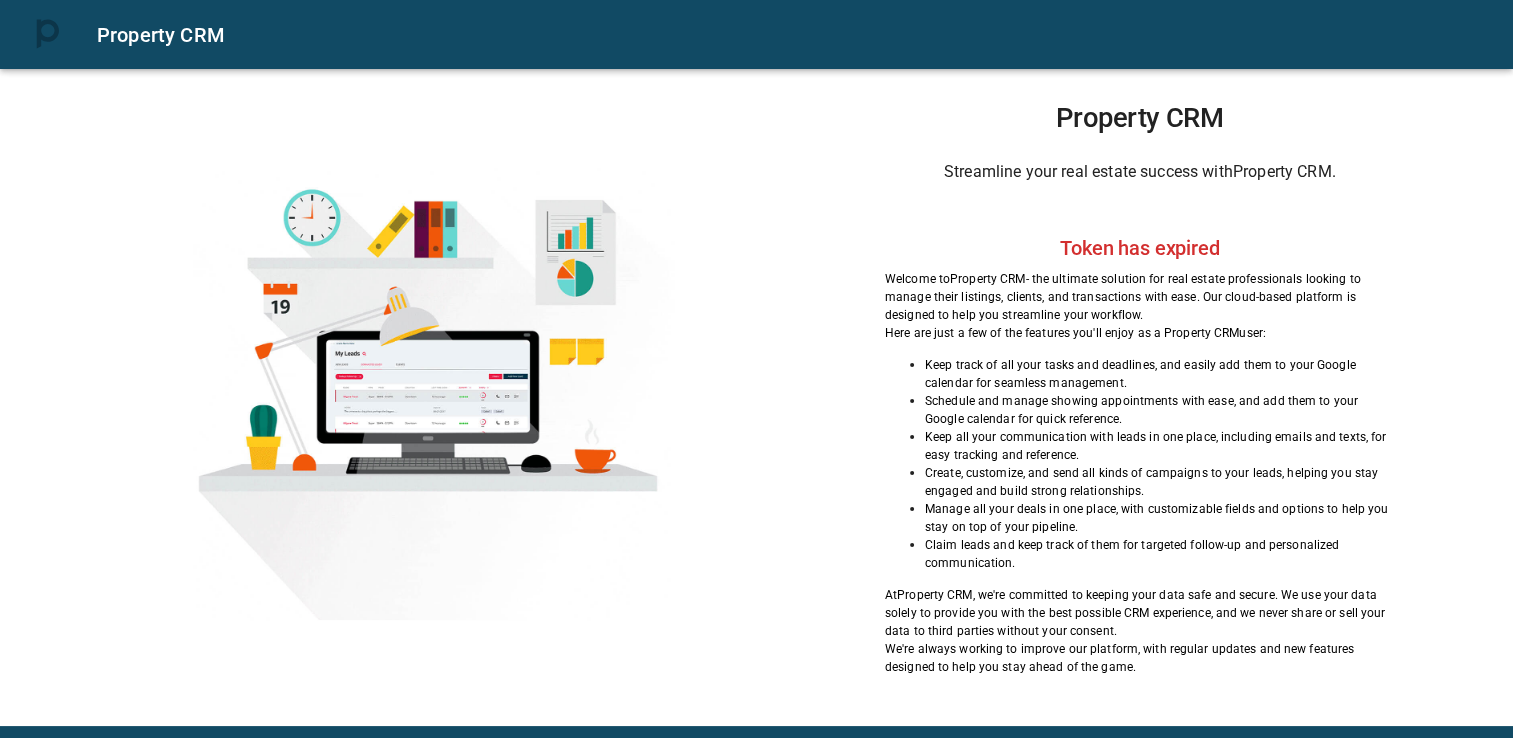 scroll, scrollTop: 0, scrollLeft: 0, axis: both 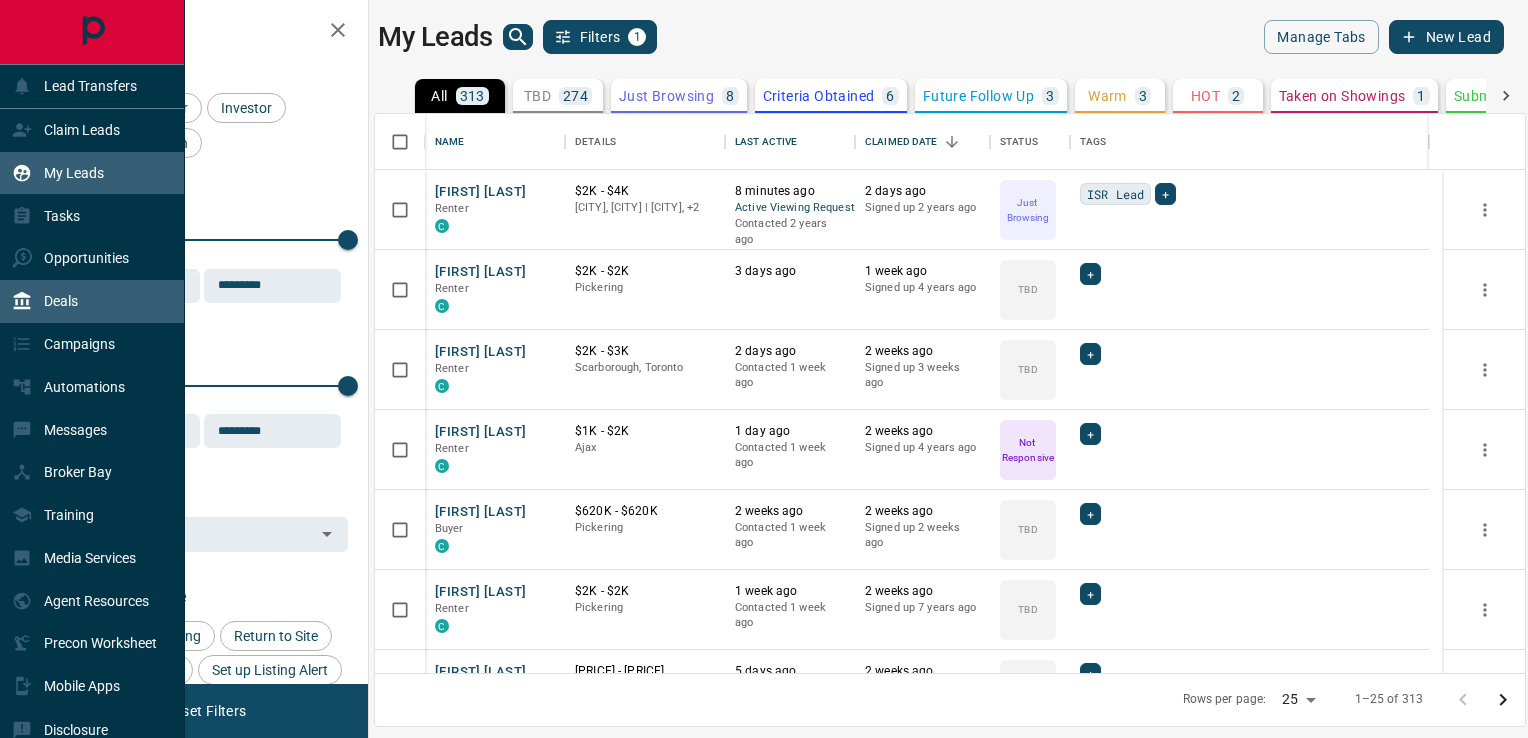 click on "Deals" at bounding box center (61, 301) 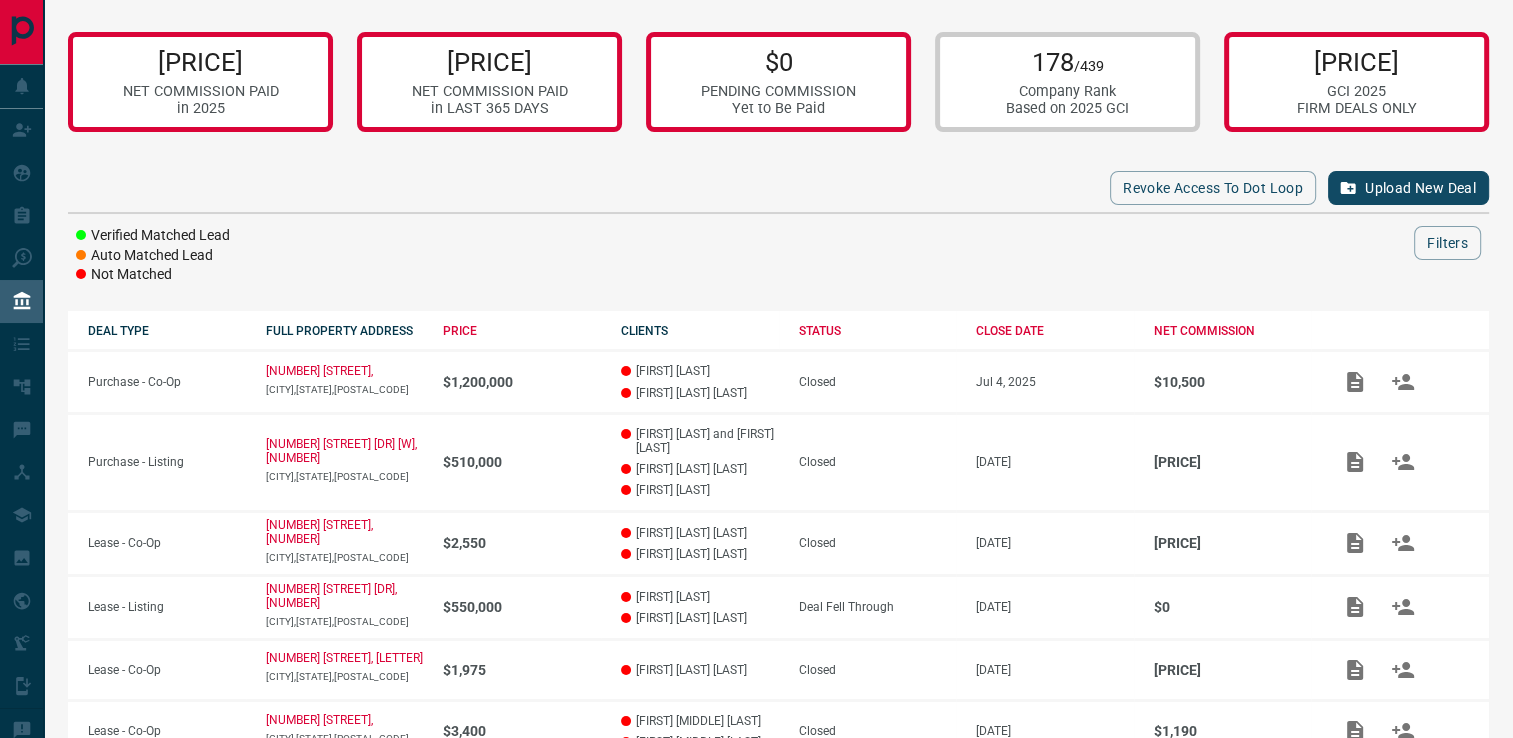 click on "Upload New Deal" at bounding box center (1408, 188) 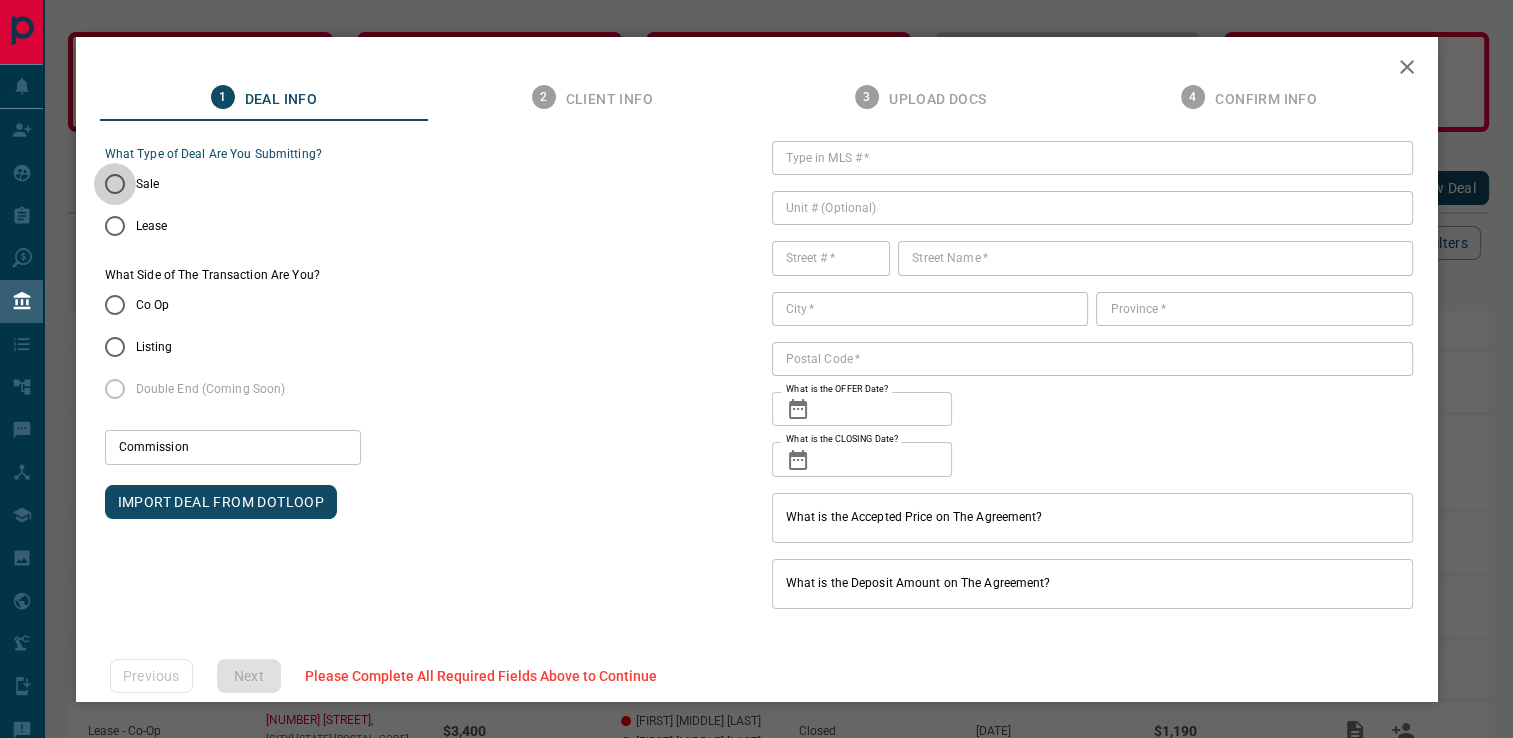 type on "****" 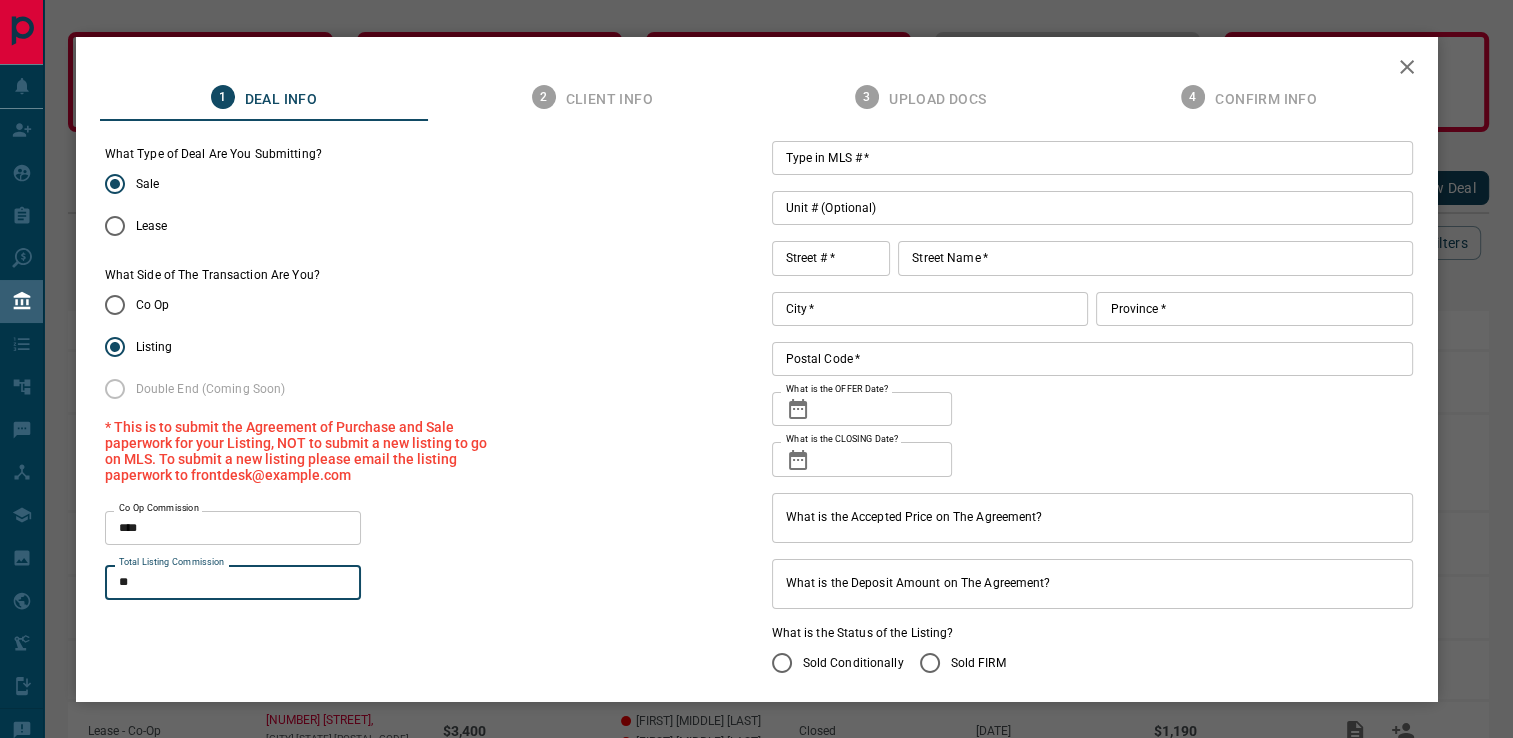 click on "**" at bounding box center (233, 582) 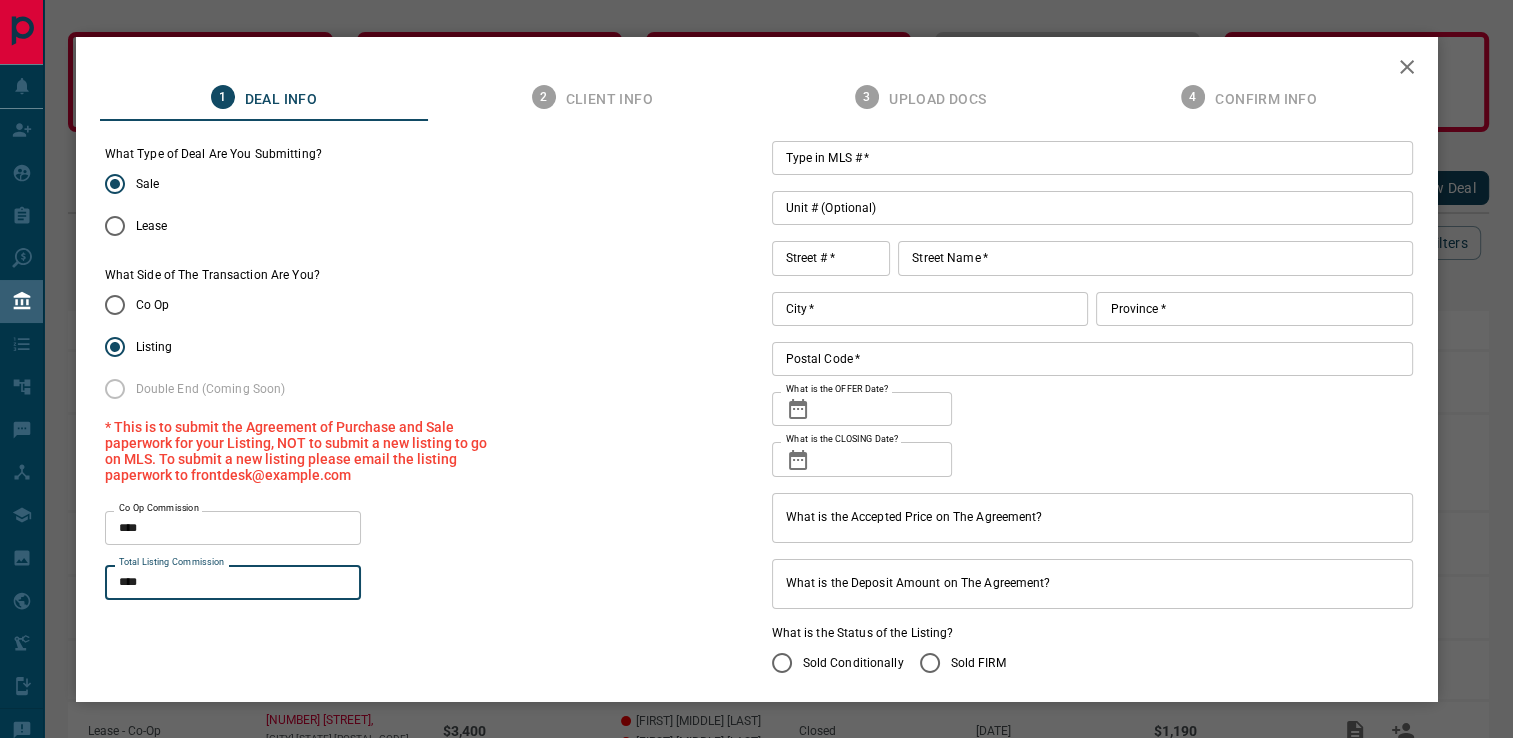 type on "****" 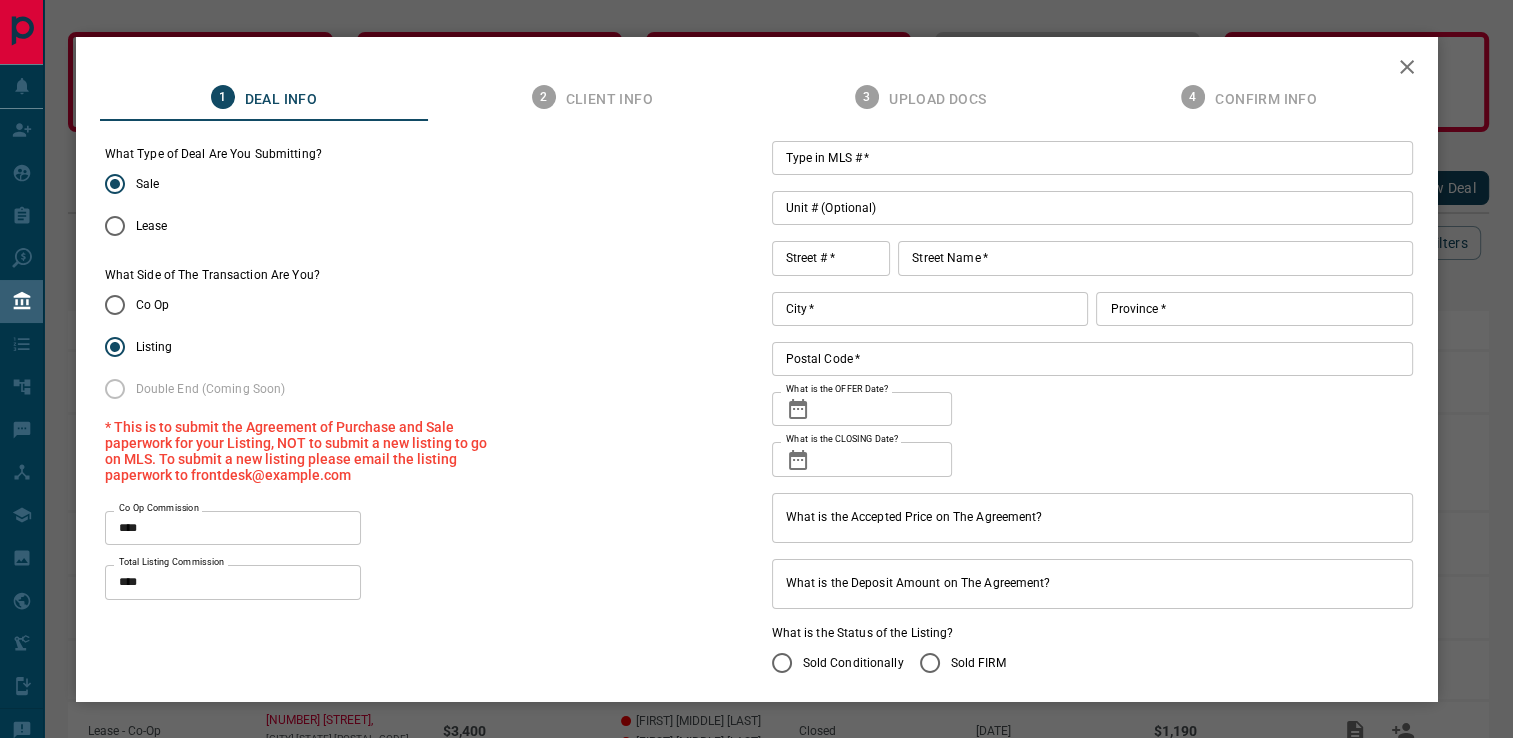 click on "Co Op Commission **** Co Op Commission" at bounding box center [426, 528] 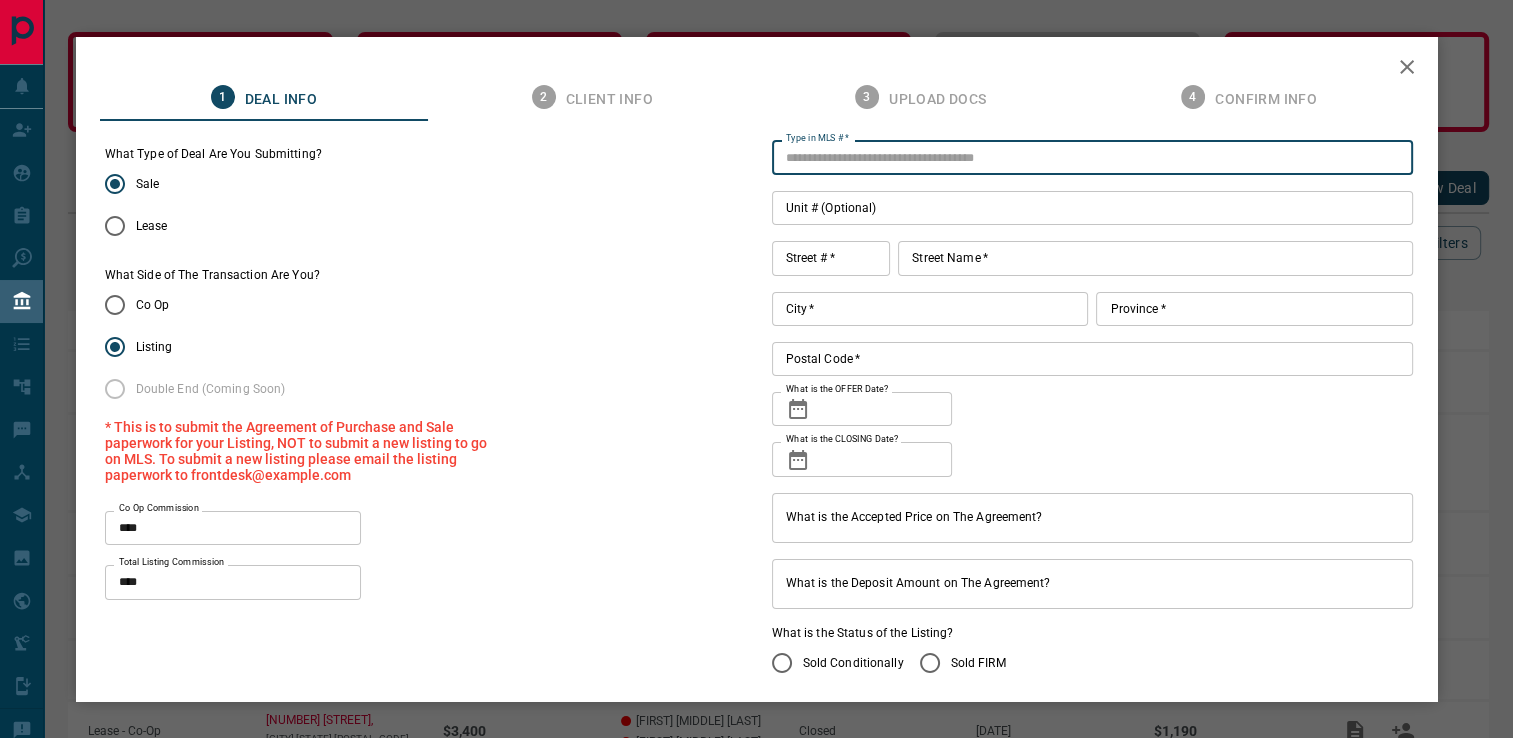 click on "Type in MLS #   *" at bounding box center [1093, 158] 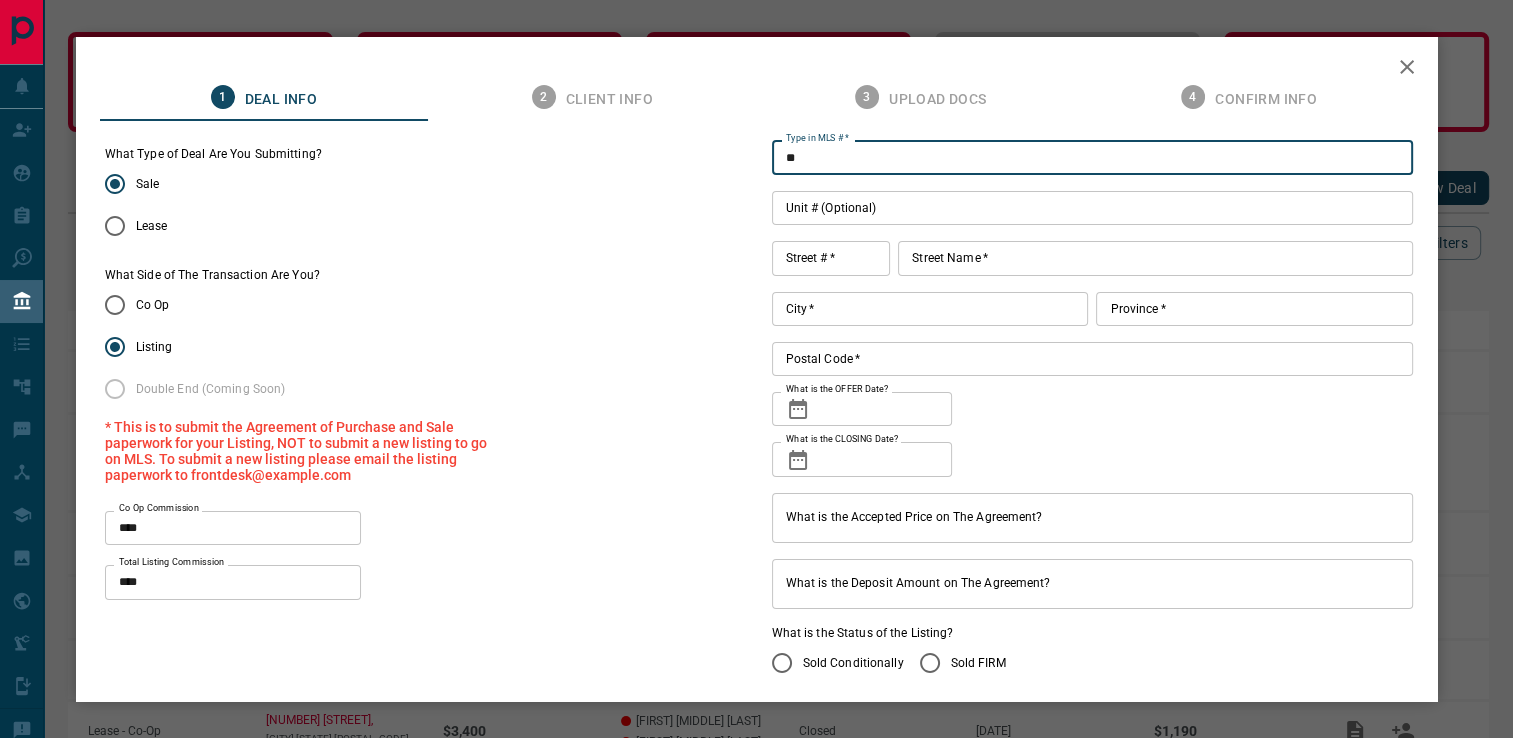 type on "*" 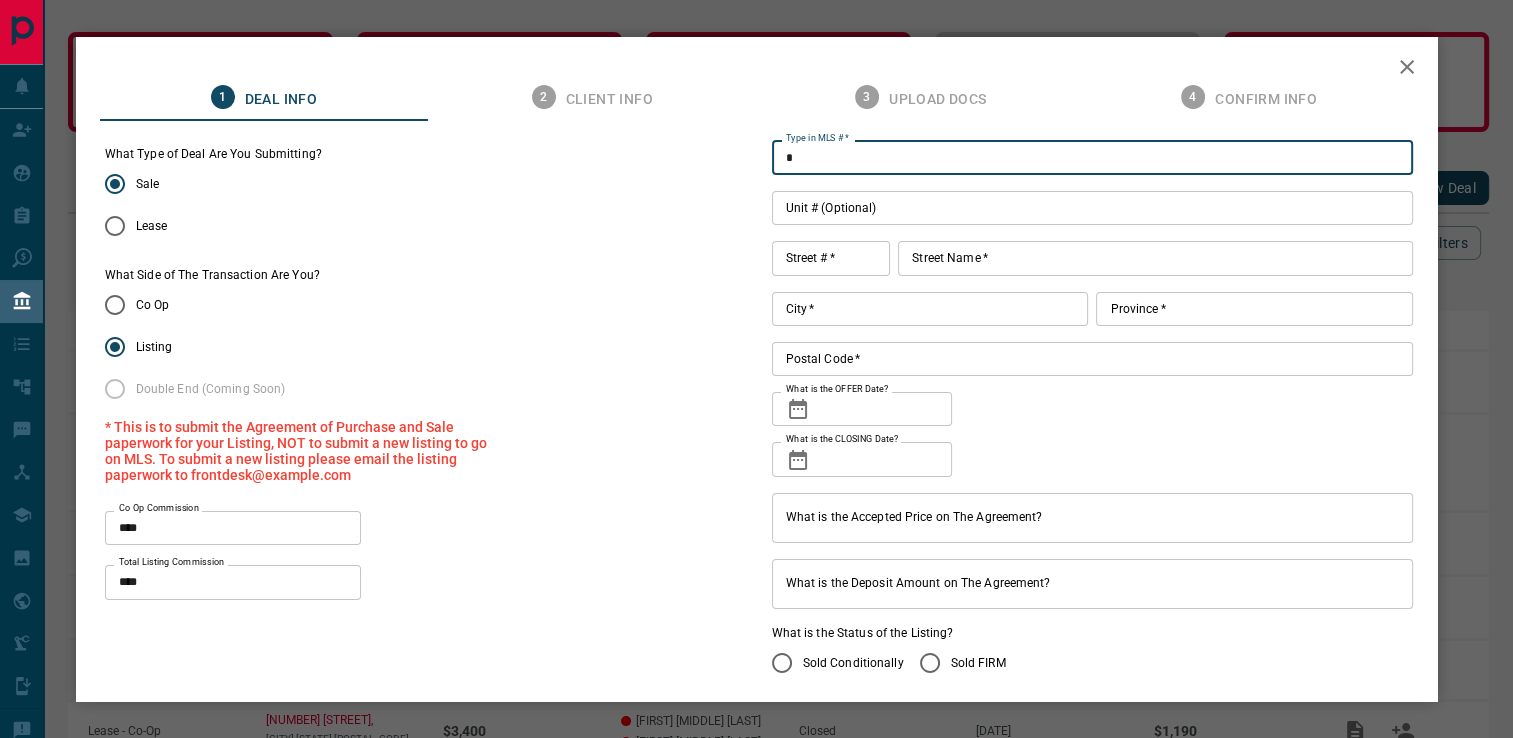 type 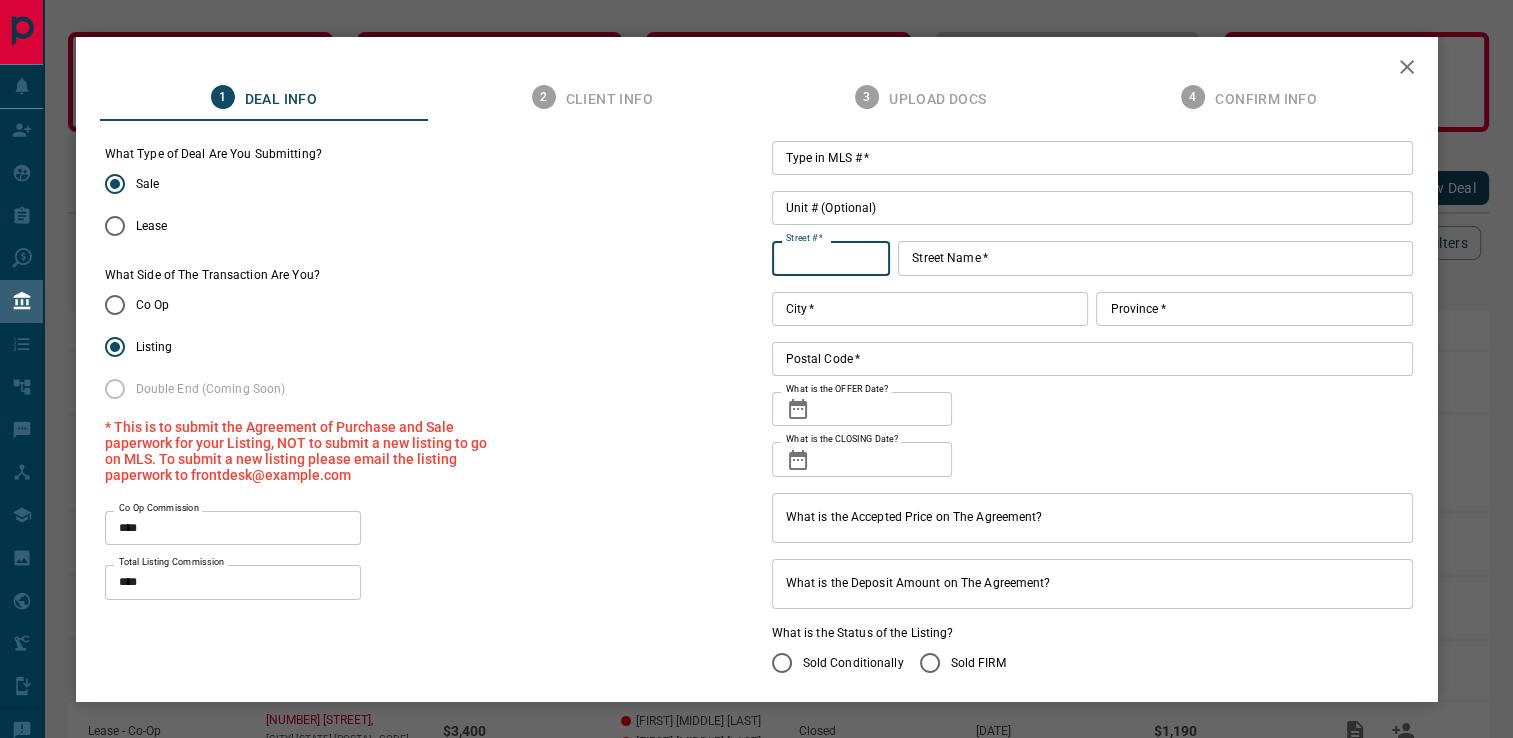 click on "Street #   *" at bounding box center (831, 258) 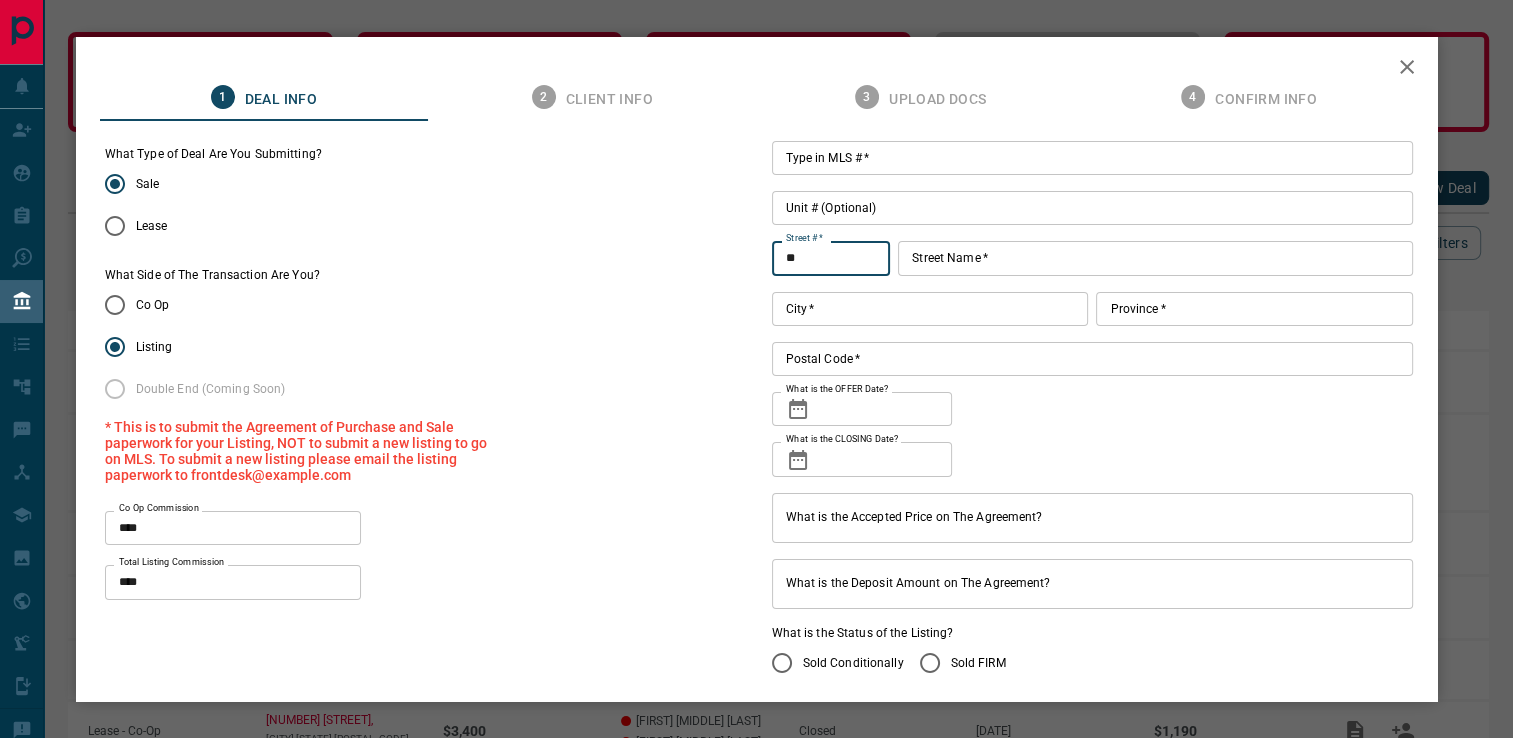 type on "**" 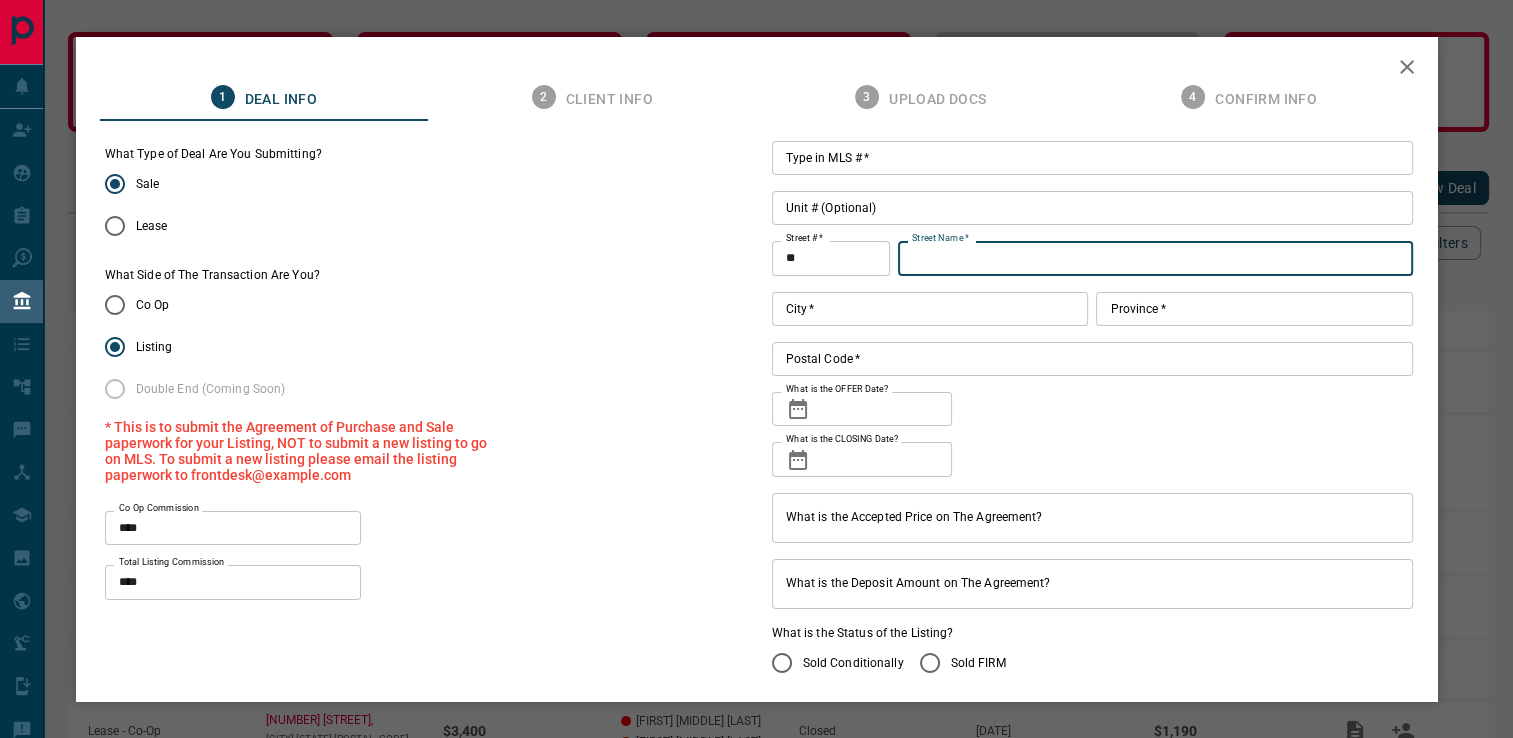 click on "Street Name   *" at bounding box center [1155, 258] 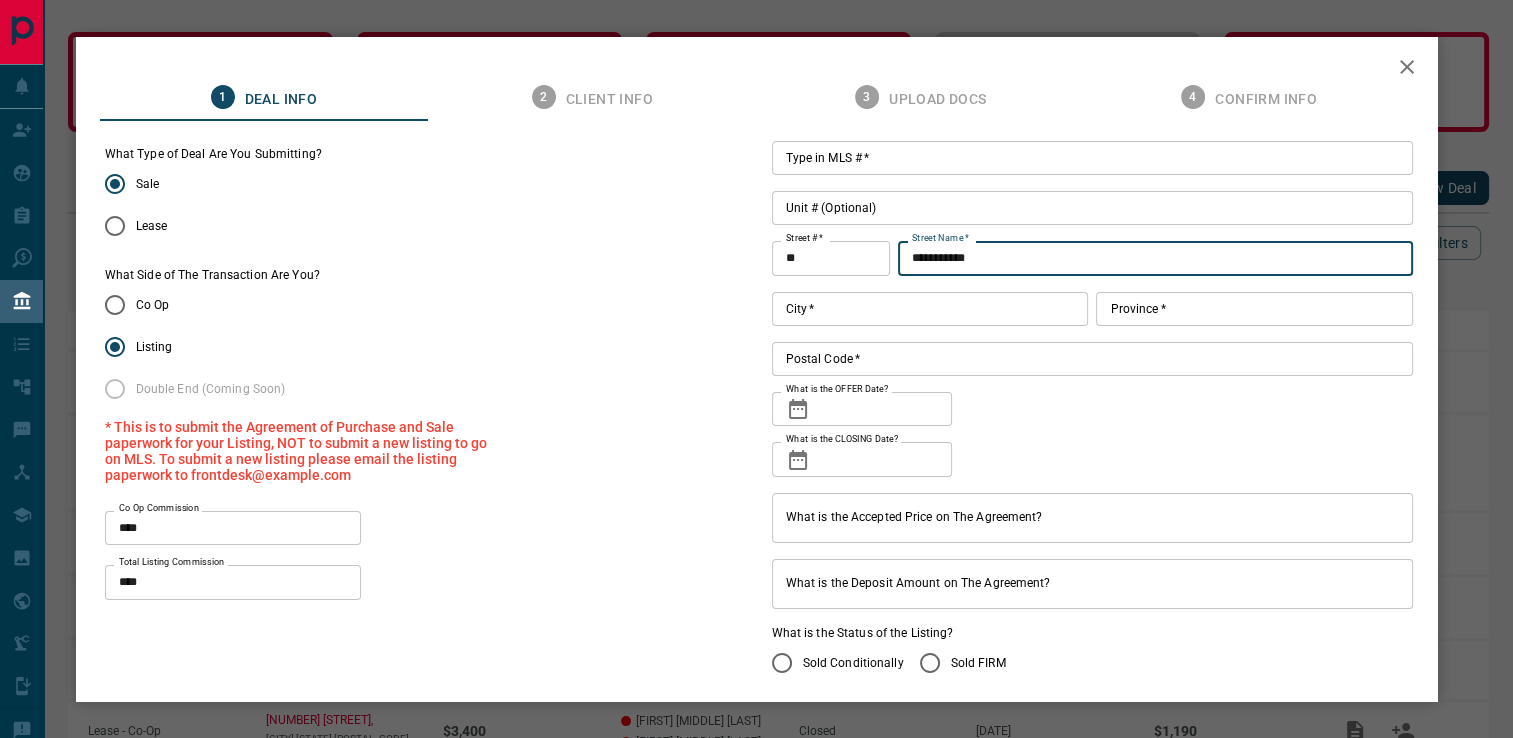 type on "**********" 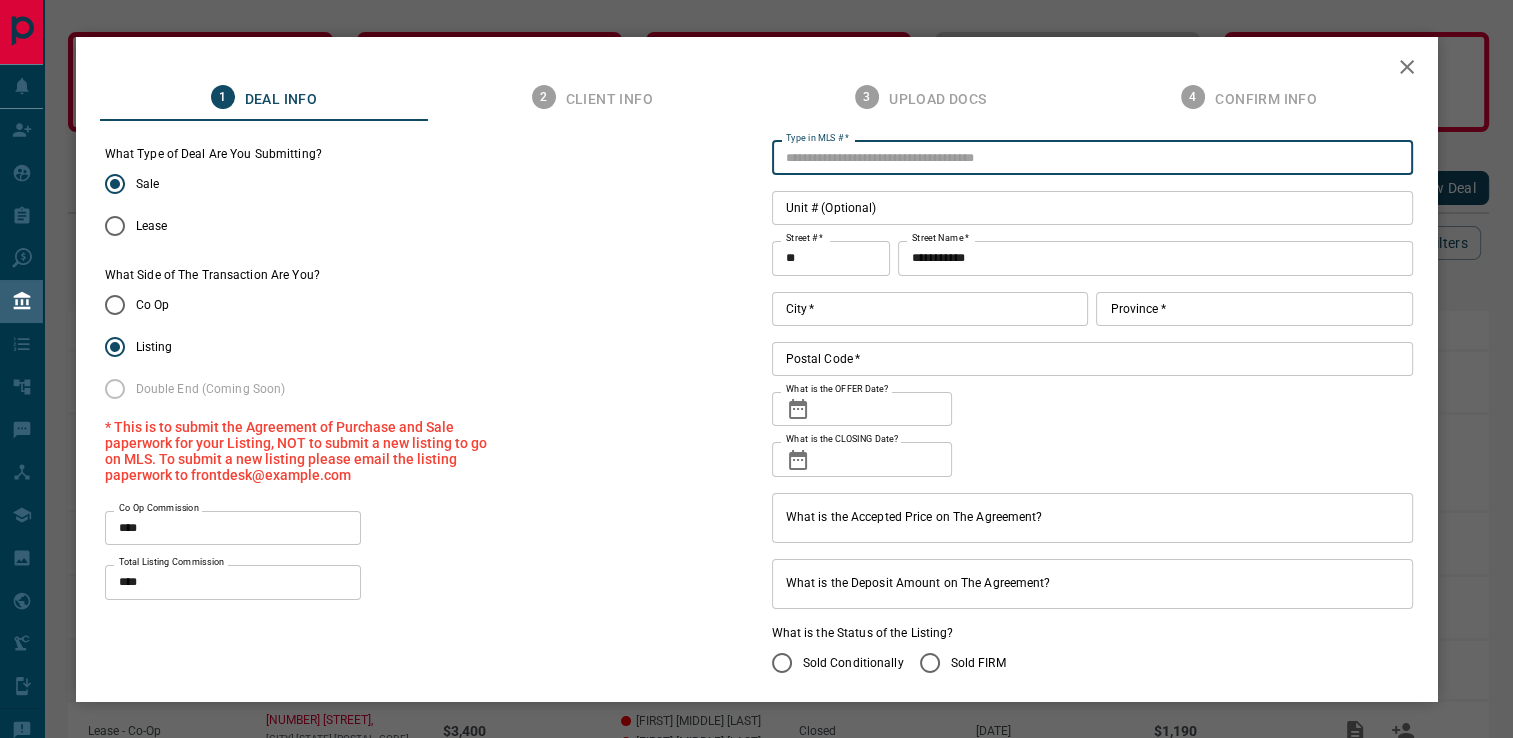 click on "Type in MLS #   *" at bounding box center (1093, 158) 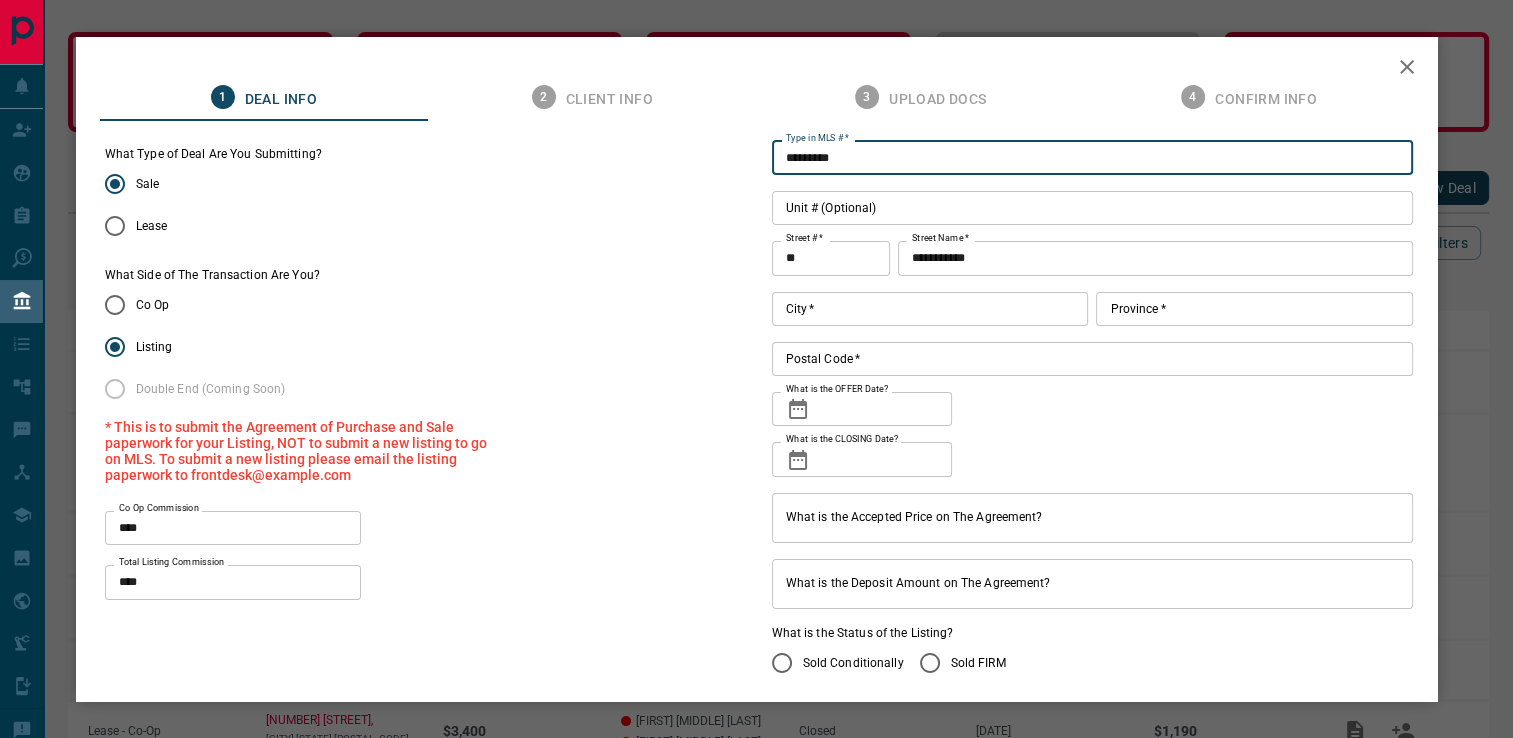 type on "*********" 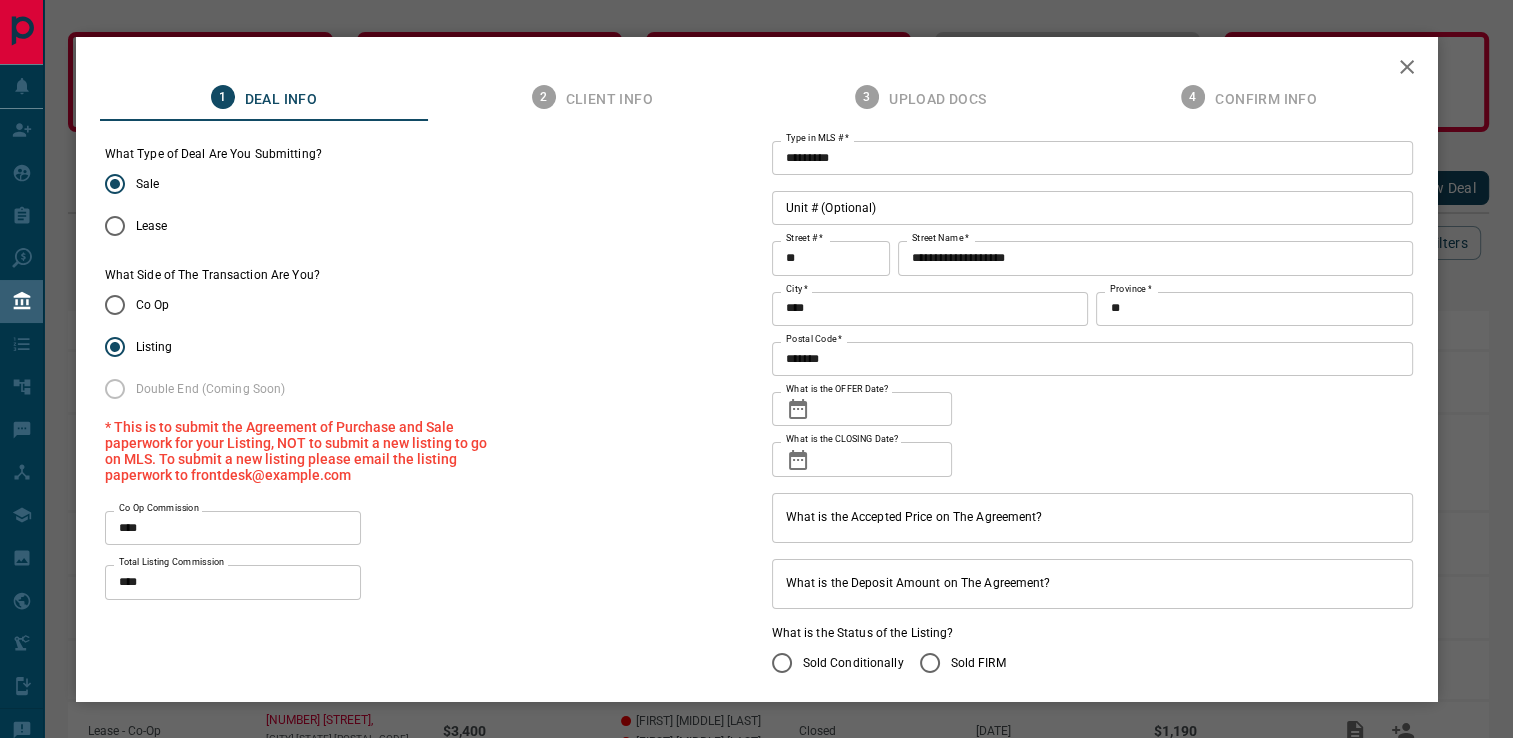 click 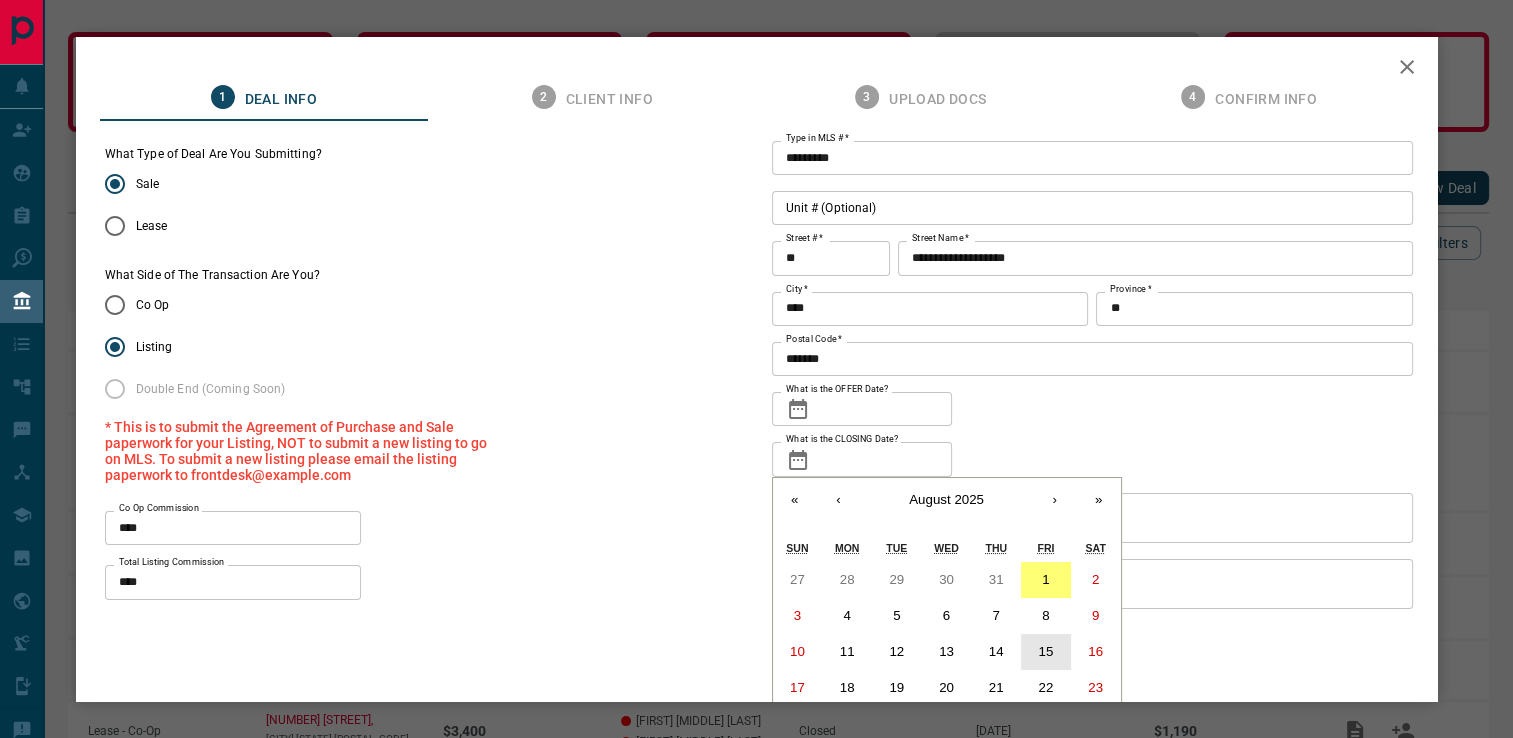 click on "15" at bounding box center [1046, 652] 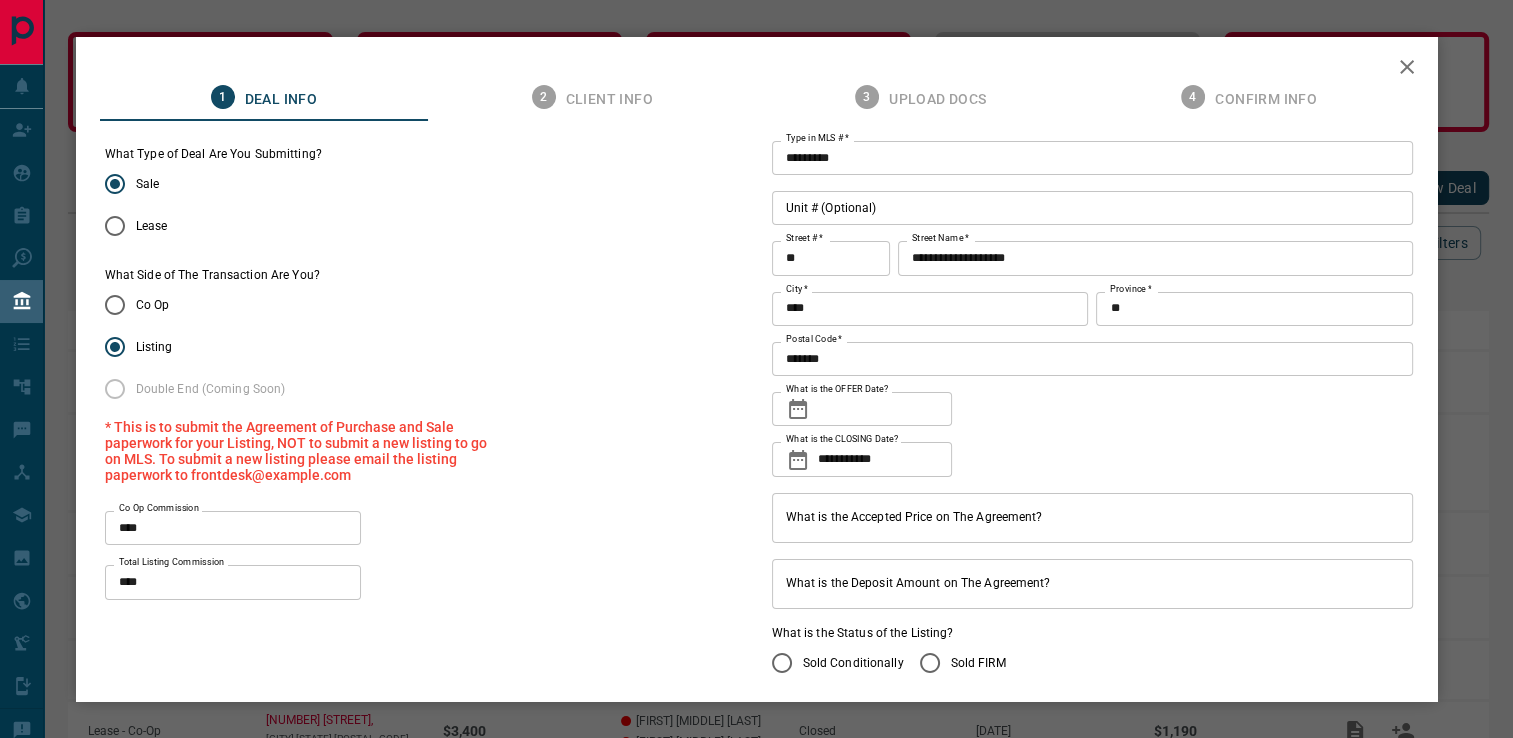 click 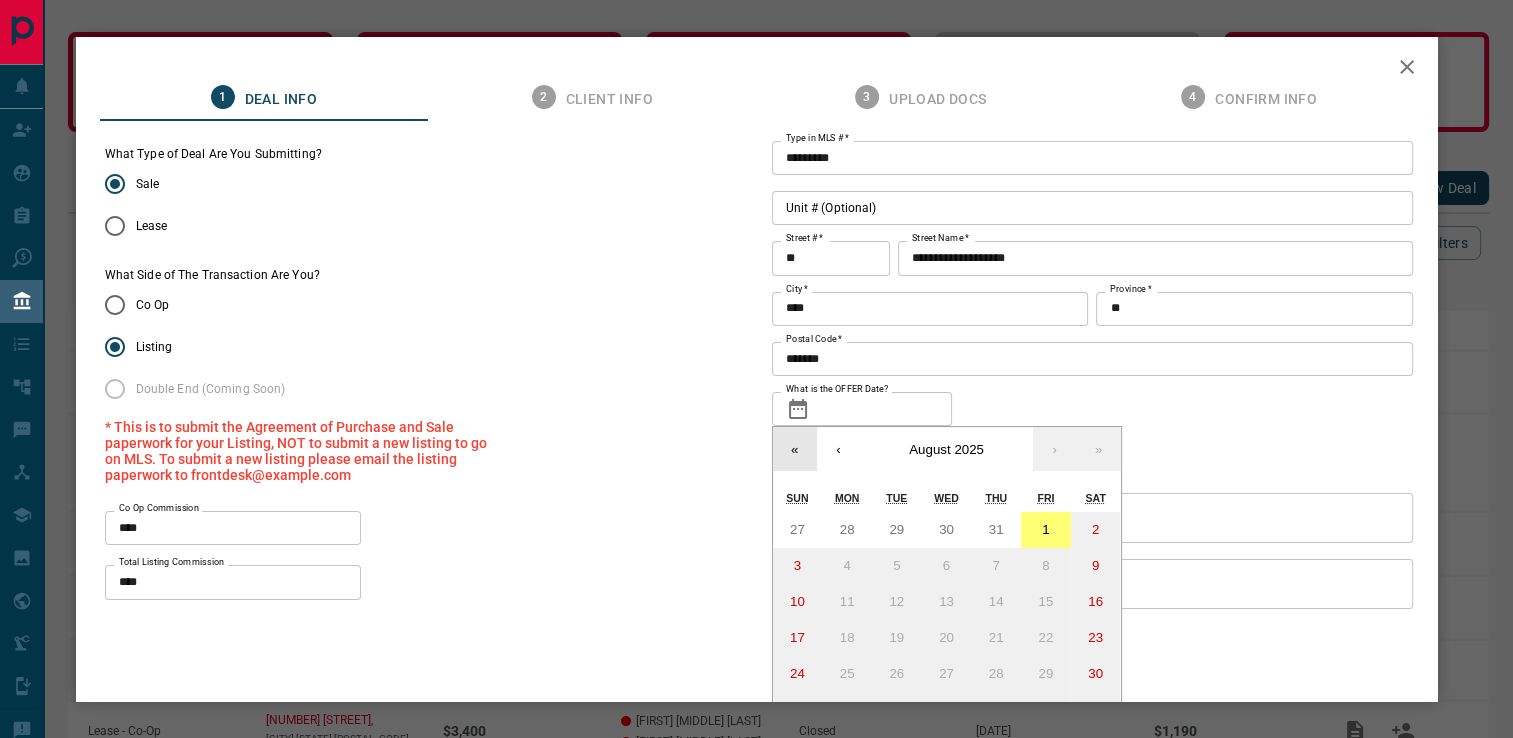 click on "«" at bounding box center [795, 449] 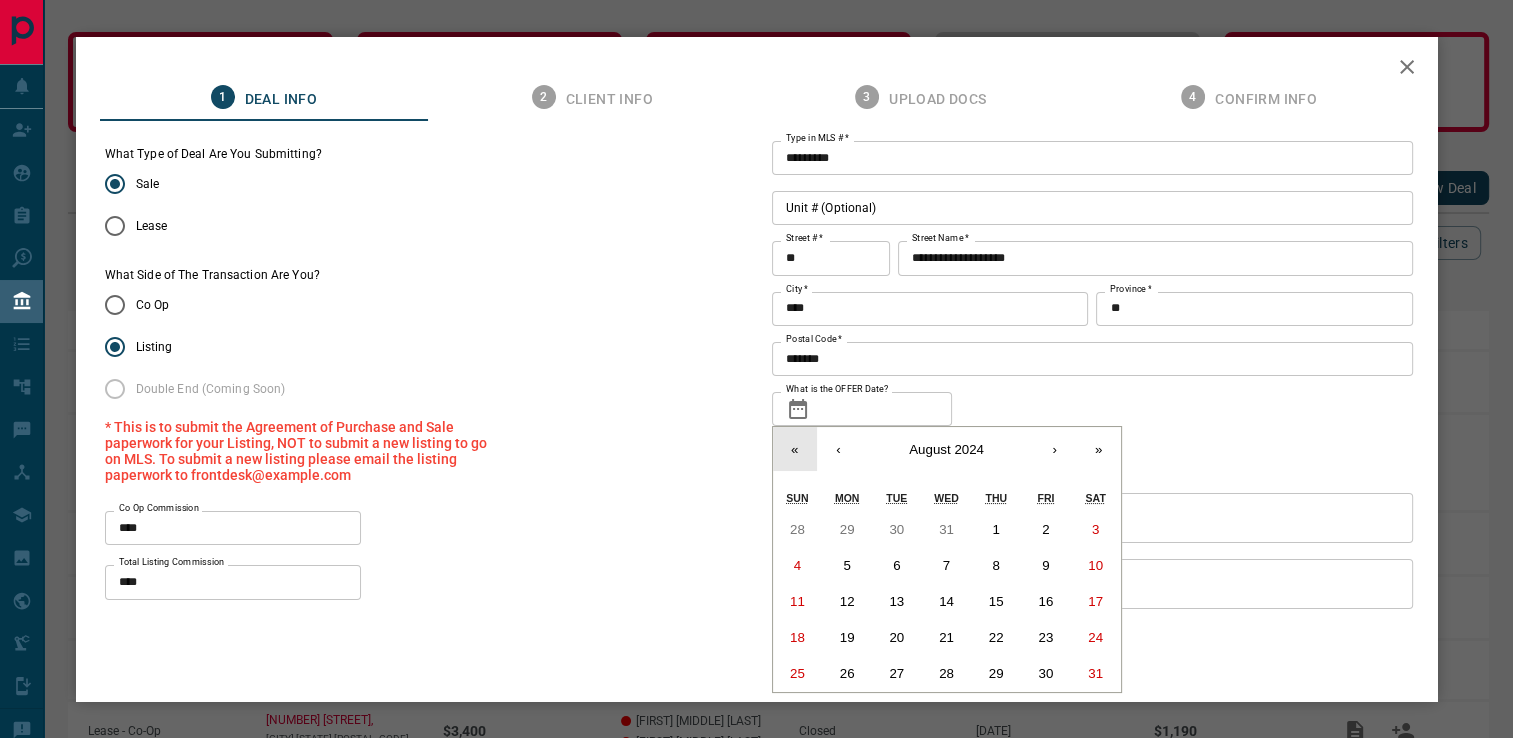click on "«" at bounding box center [795, 449] 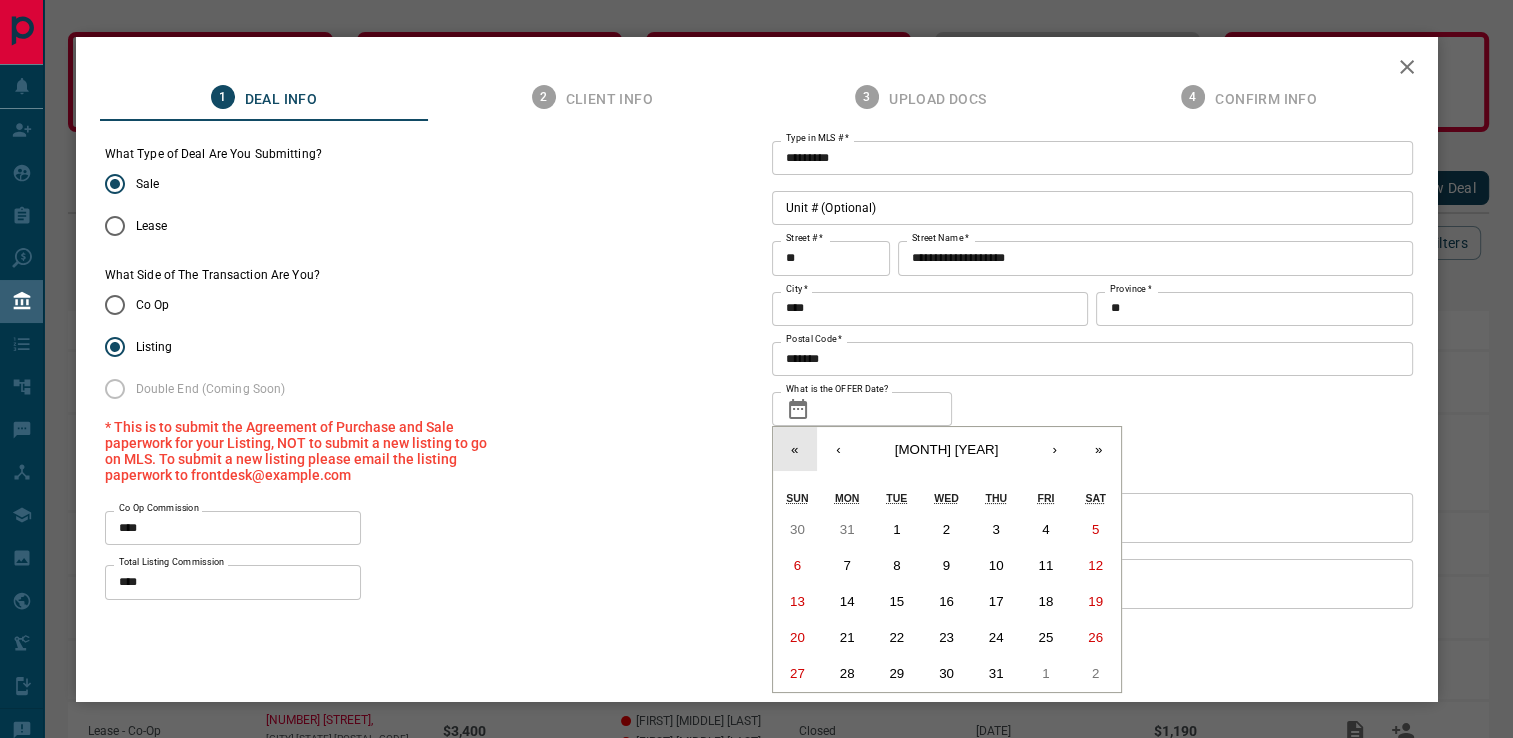 click on "«" at bounding box center (795, 449) 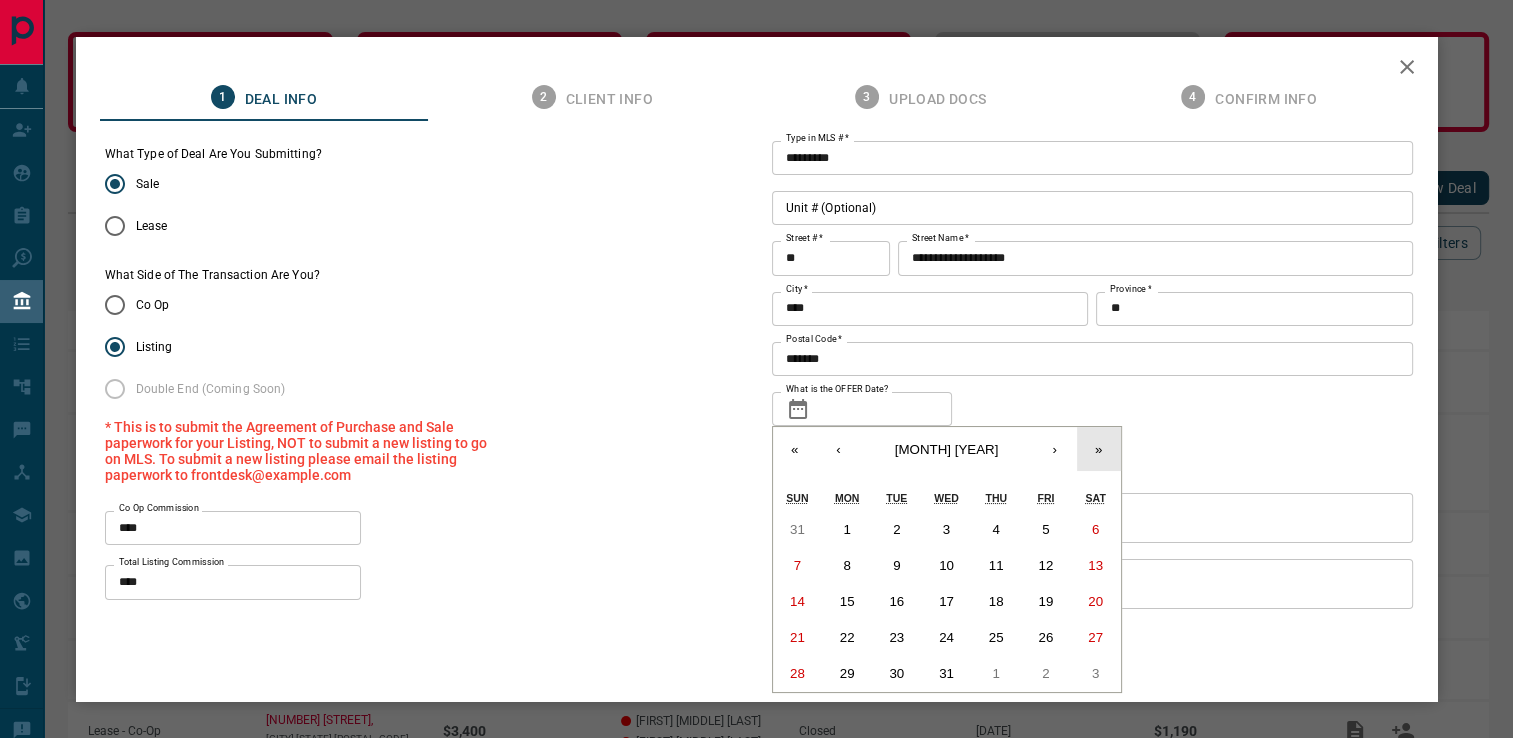 click on "»" at bounding box center [1099, 449] 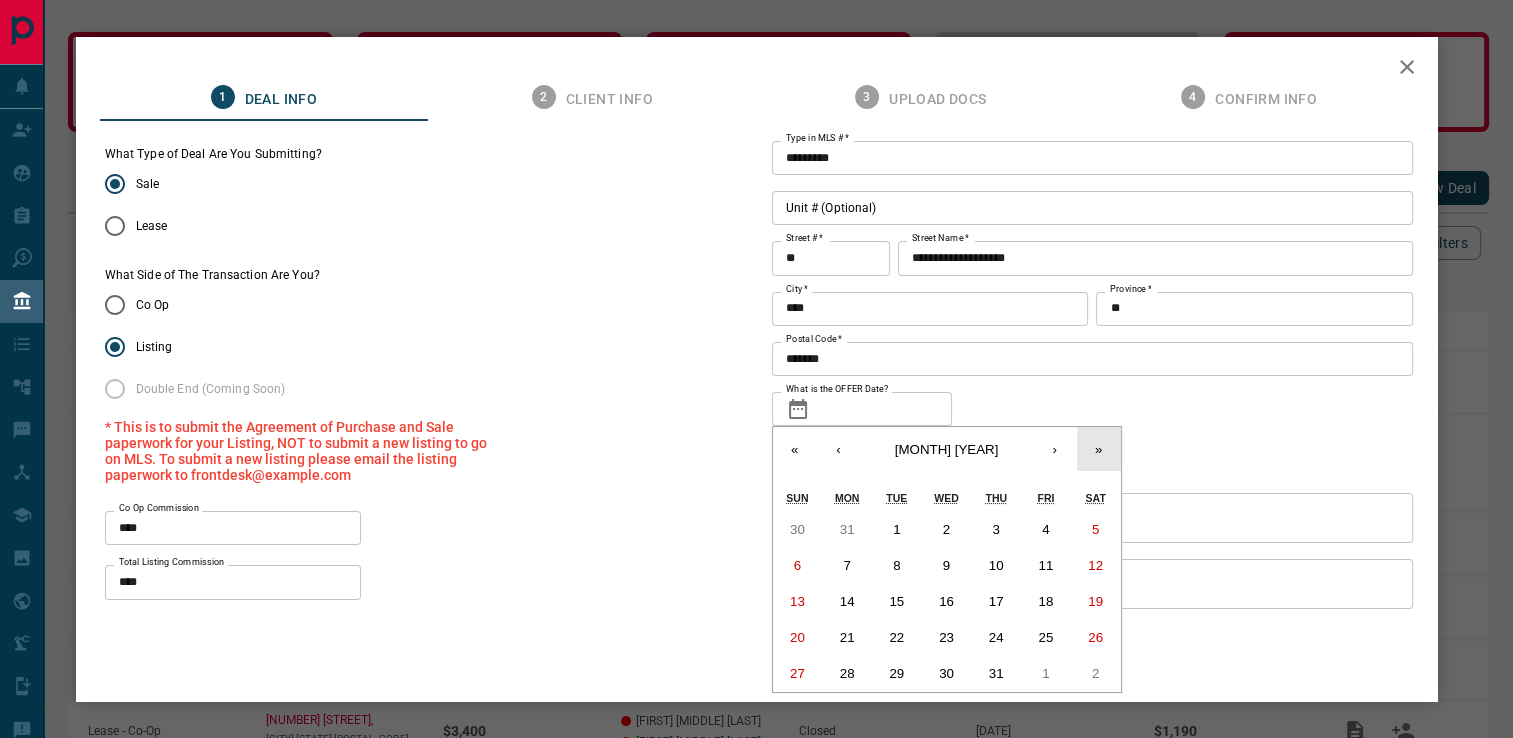 click on "»" at bounding box center (1099, 449) 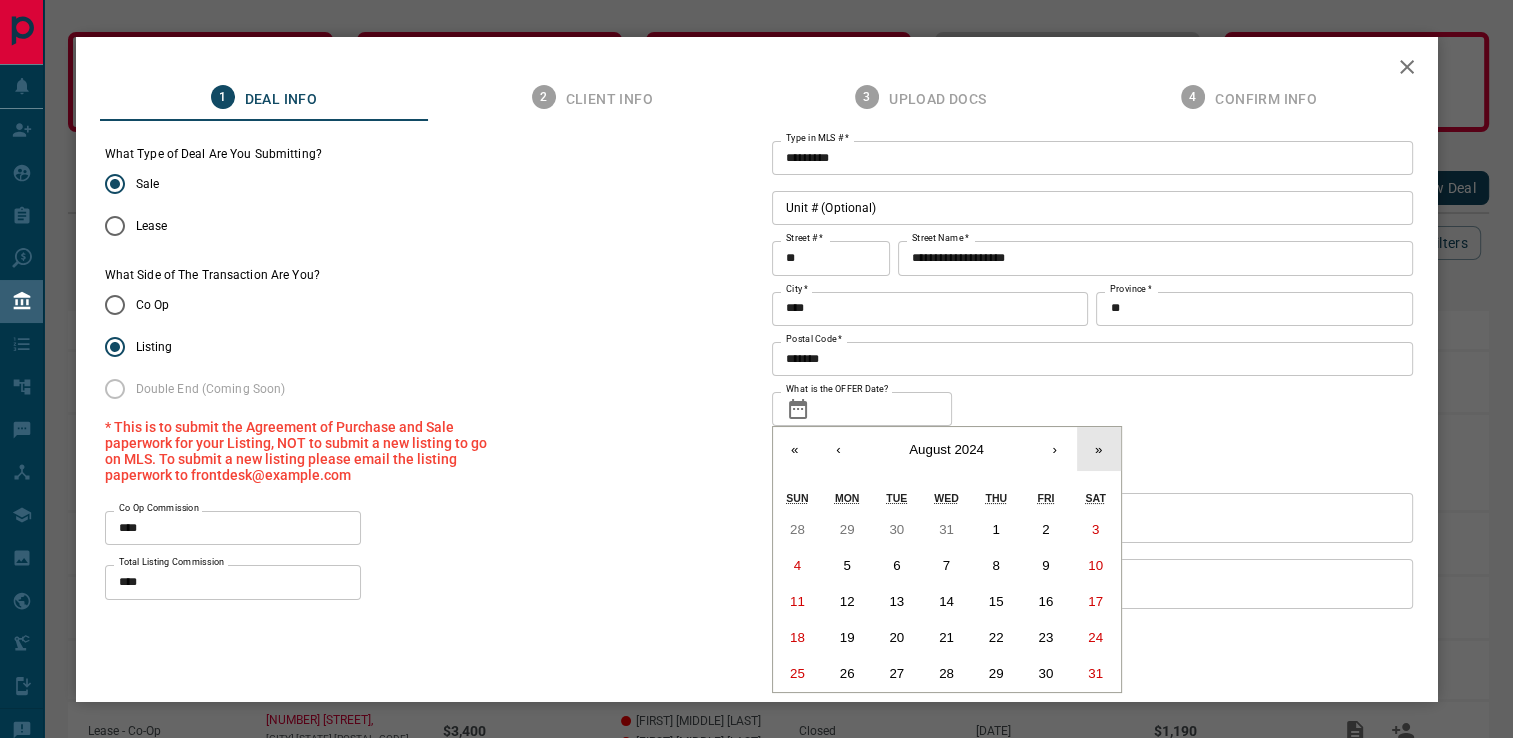 click on "»" at bounding box center (1099, 449) 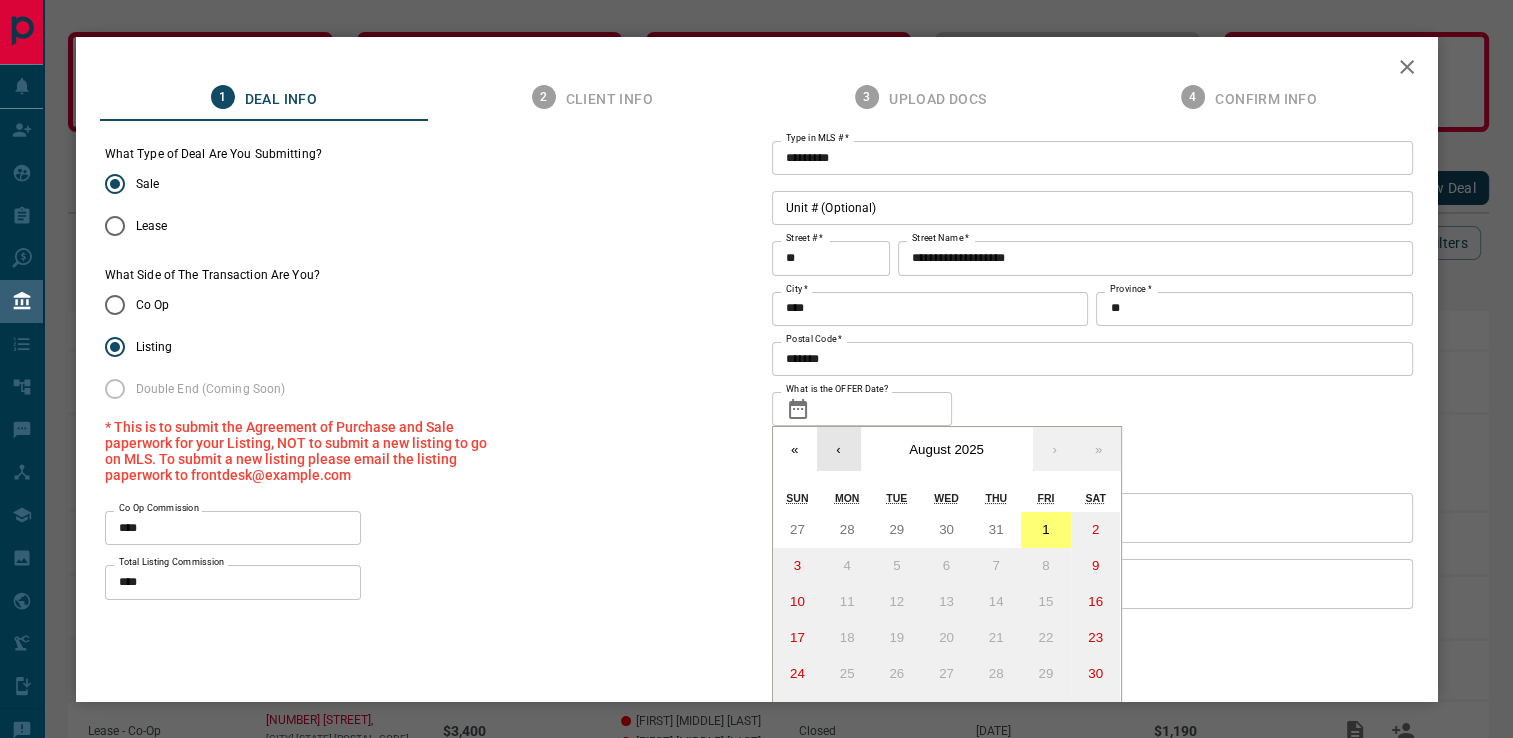 click on "‹" at bounding box center (839, 449) 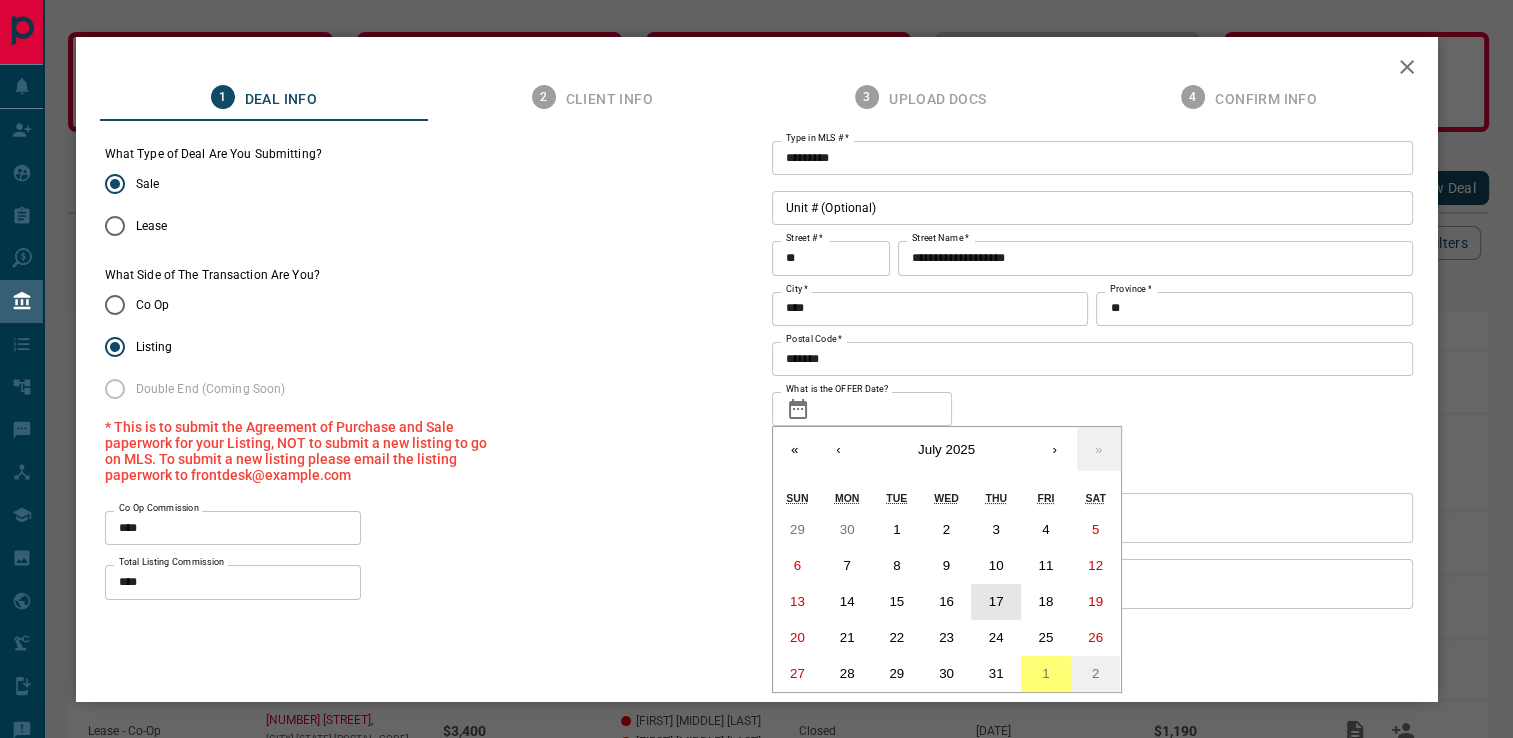 click on "17" at bounding box center [996, 602] 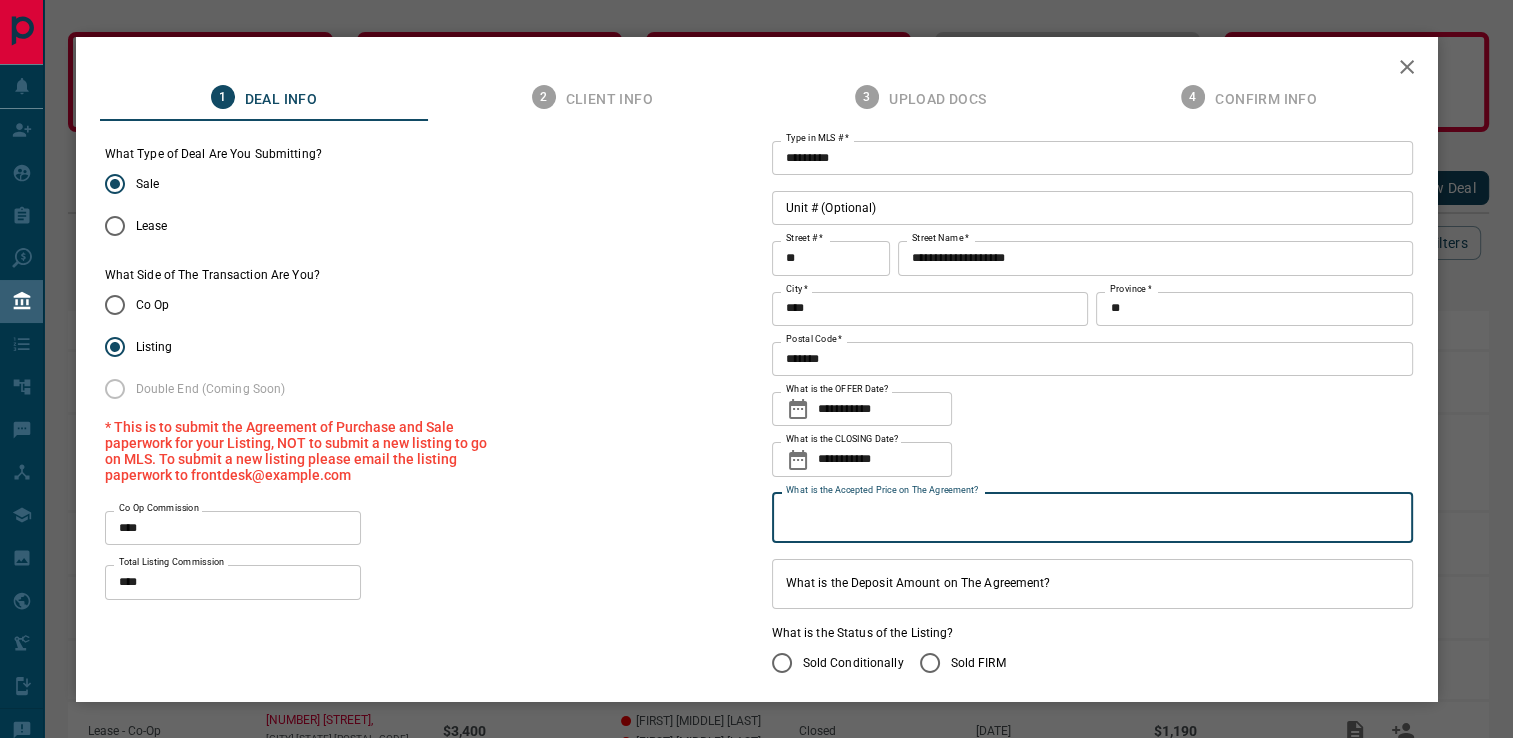 click on "What is the Accepted Price on The Agreement?" at bounding box center [1093, 518] 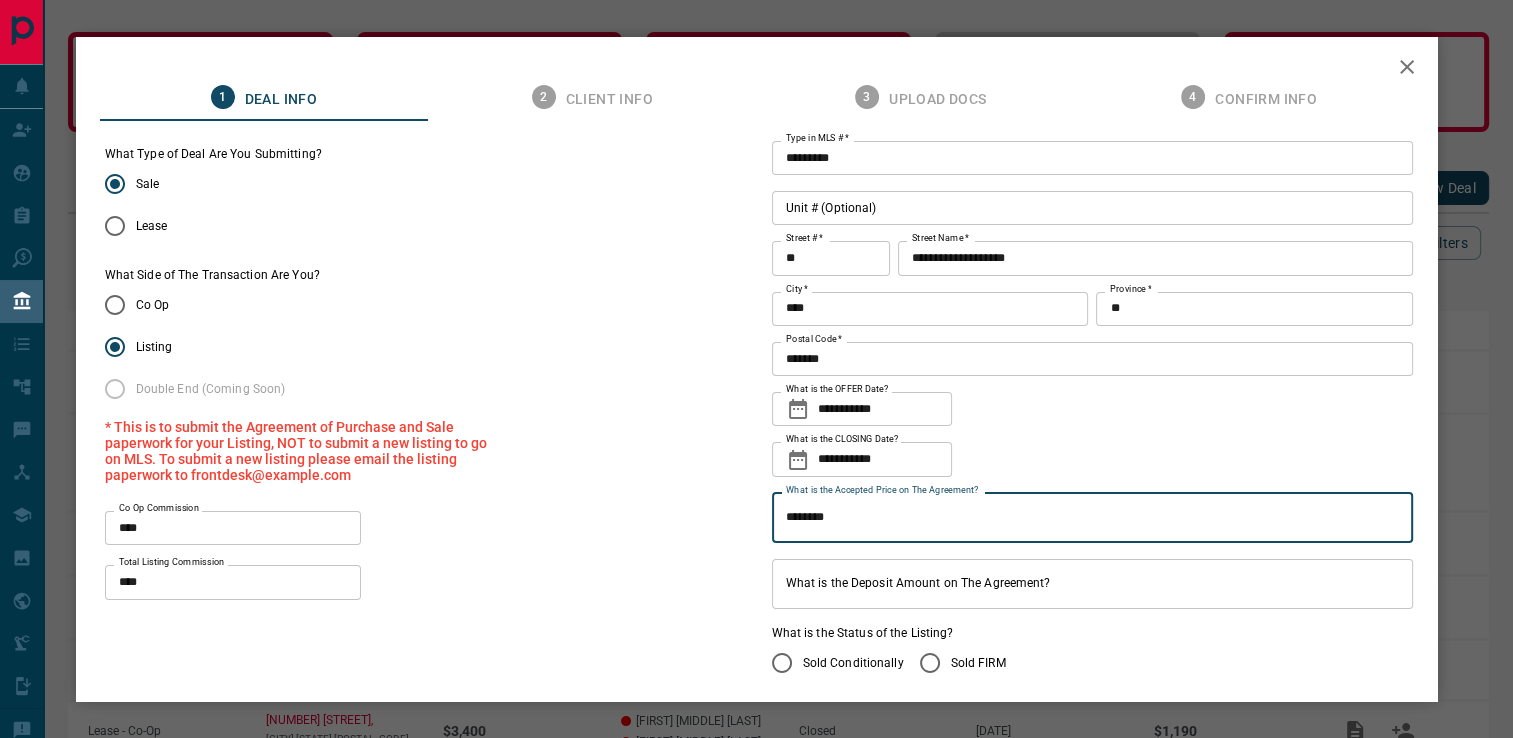 type on "********" 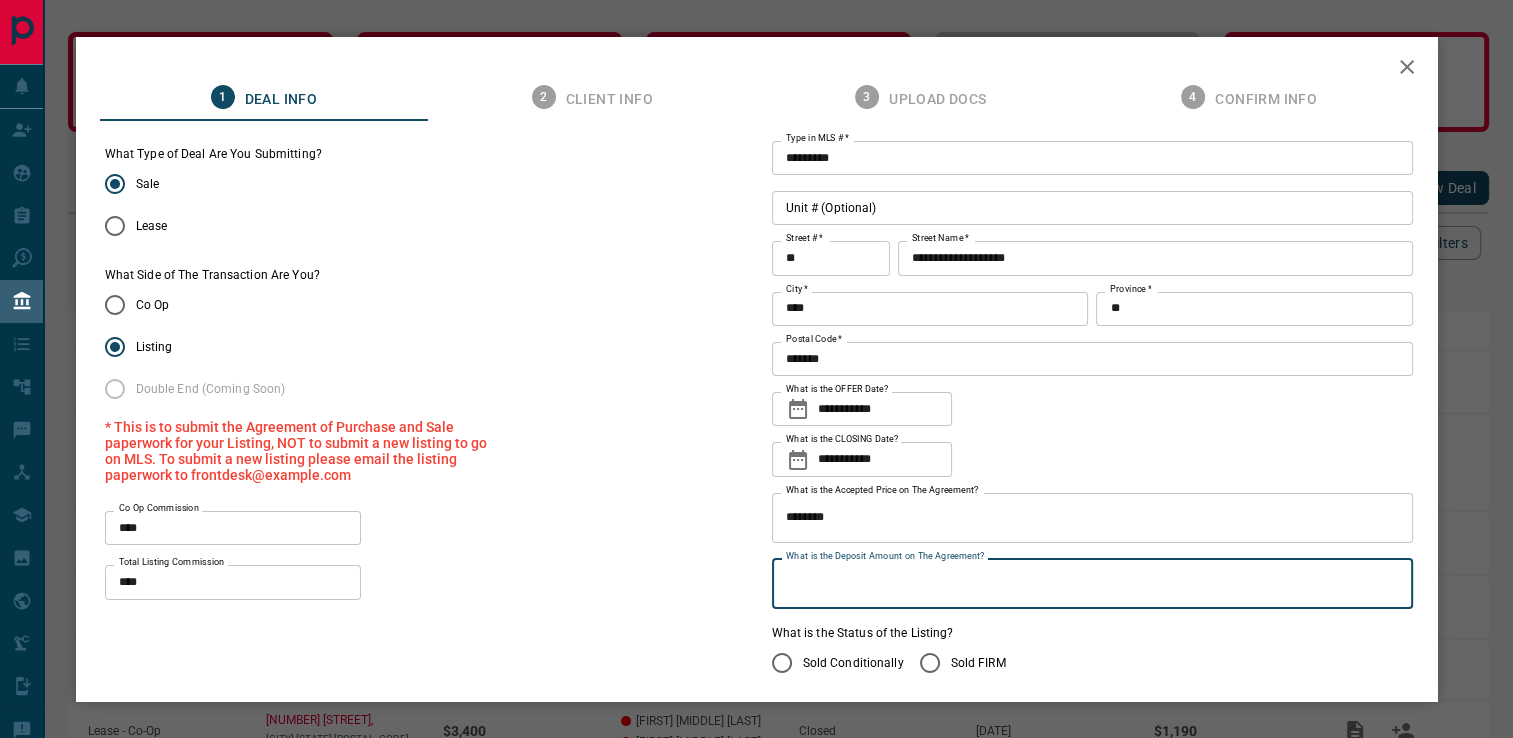 click on "What is the Deposit Amount on The Agreement?" at bounding box center [1093, 584] 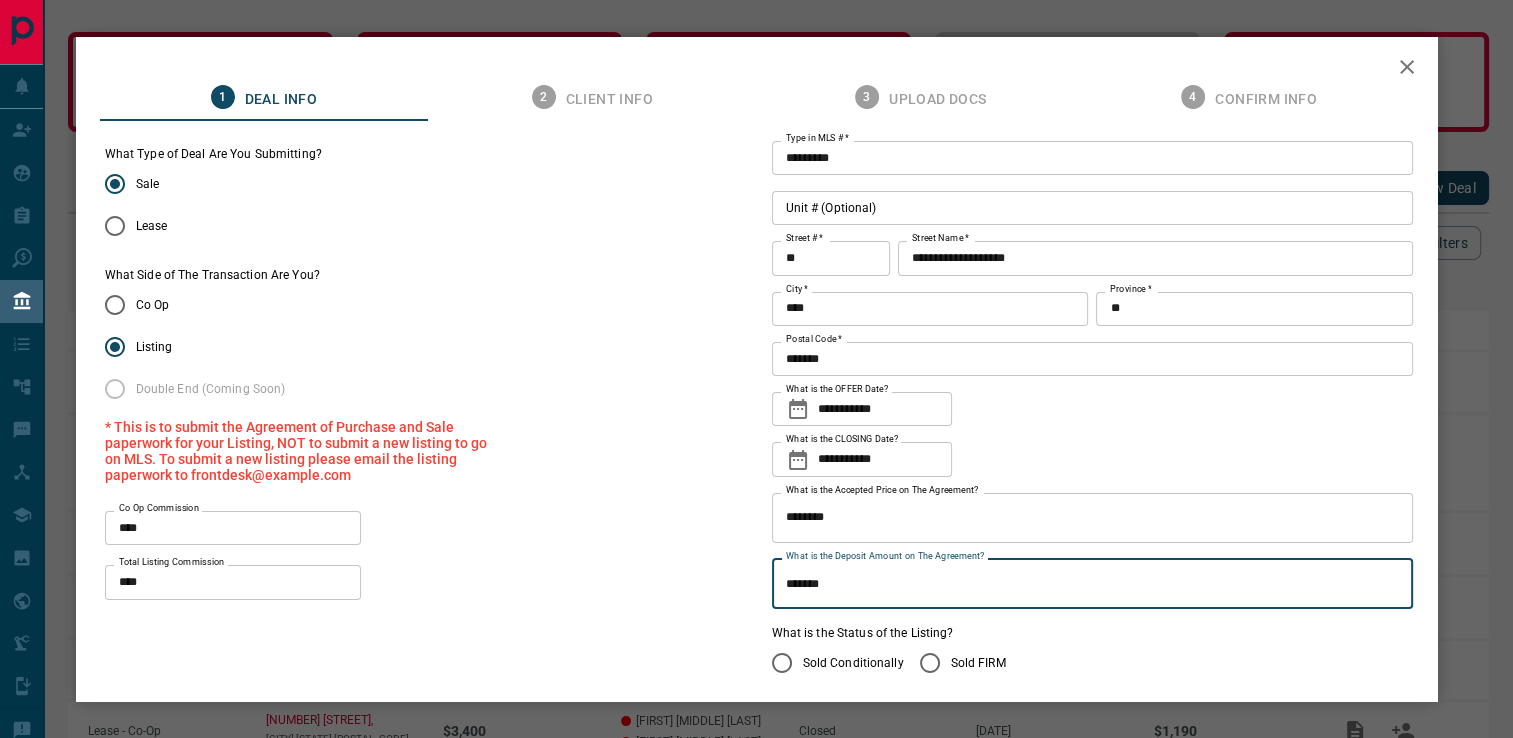 type on "*******" 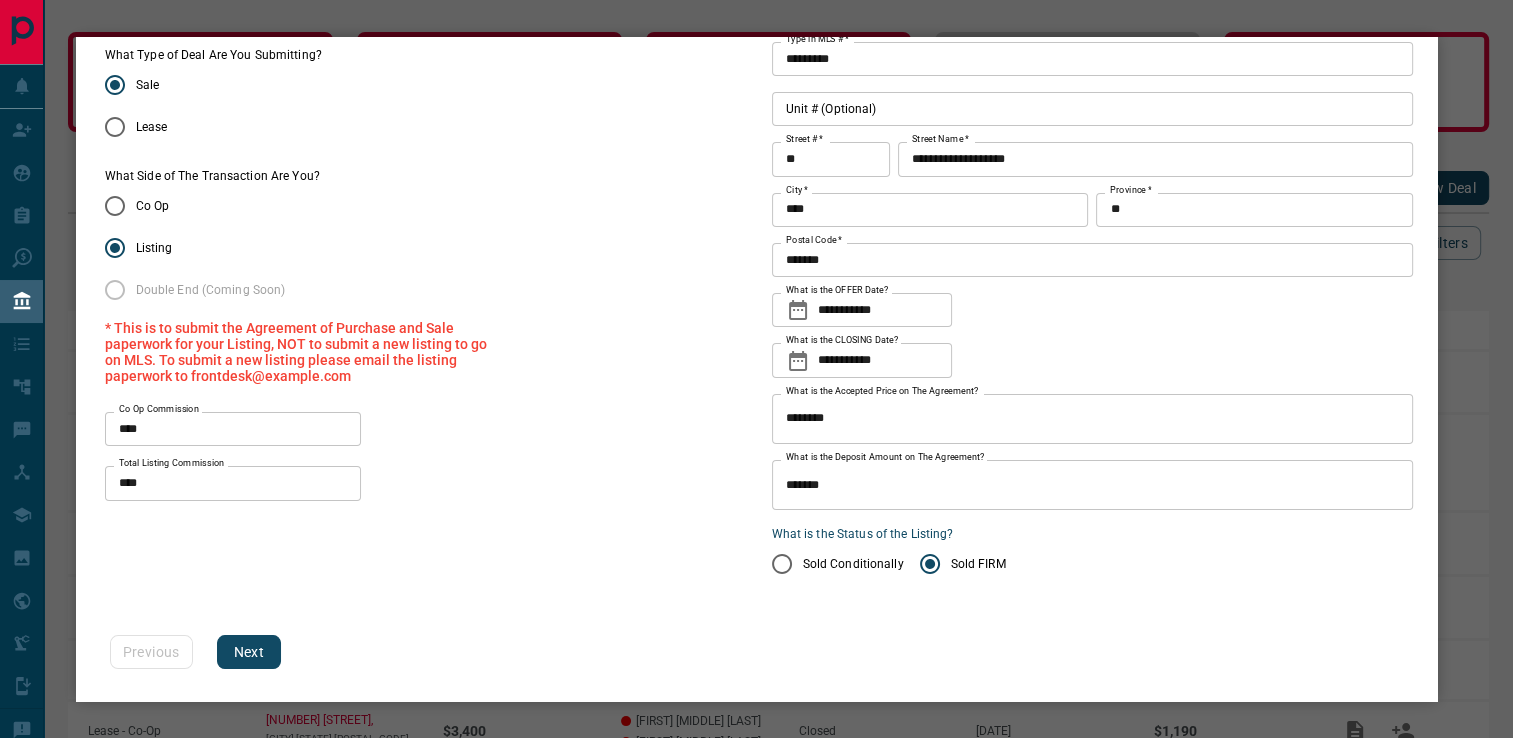 scroll, scrollTop: 102, scrollLeft: 0, axis: vertical 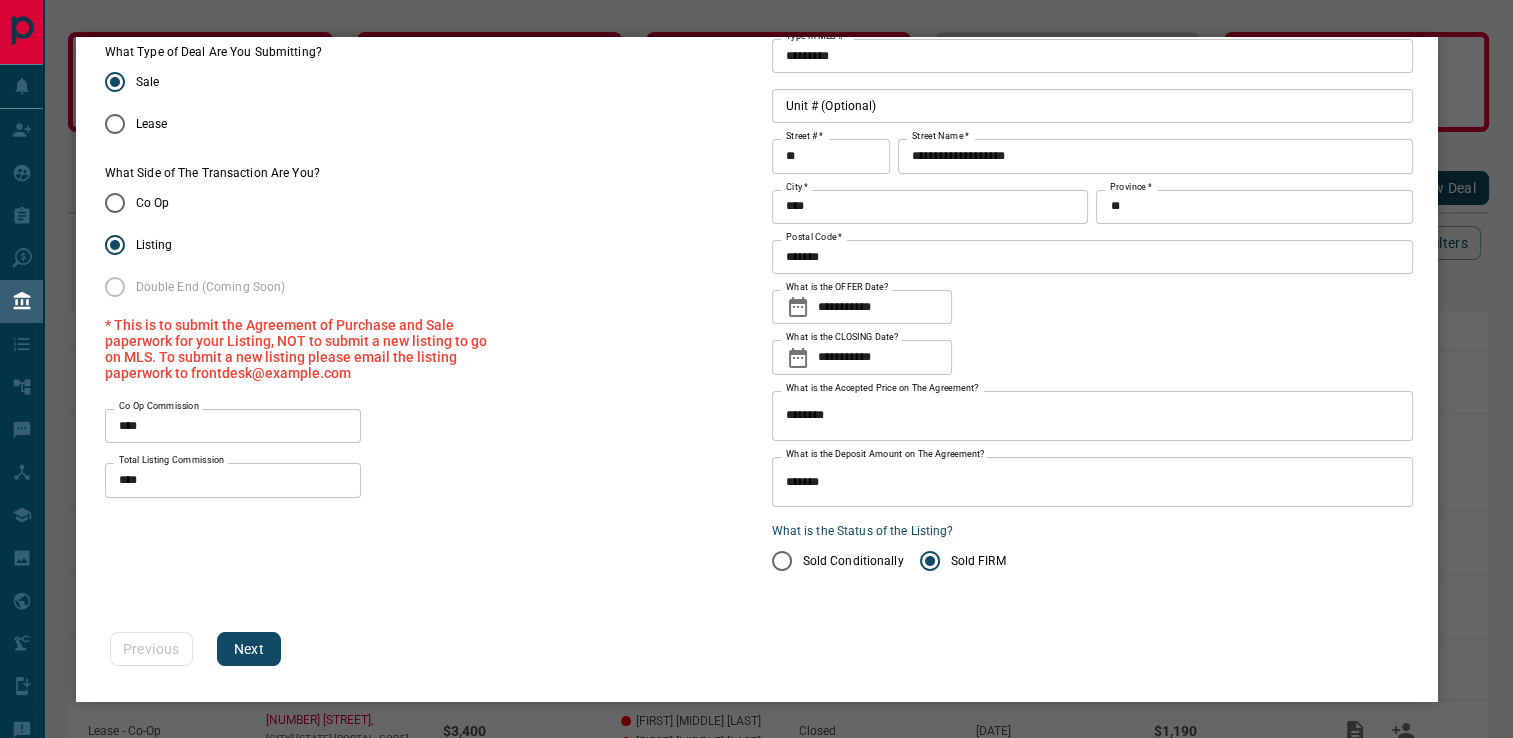 click on "Next" at bounding box center [249, 649] 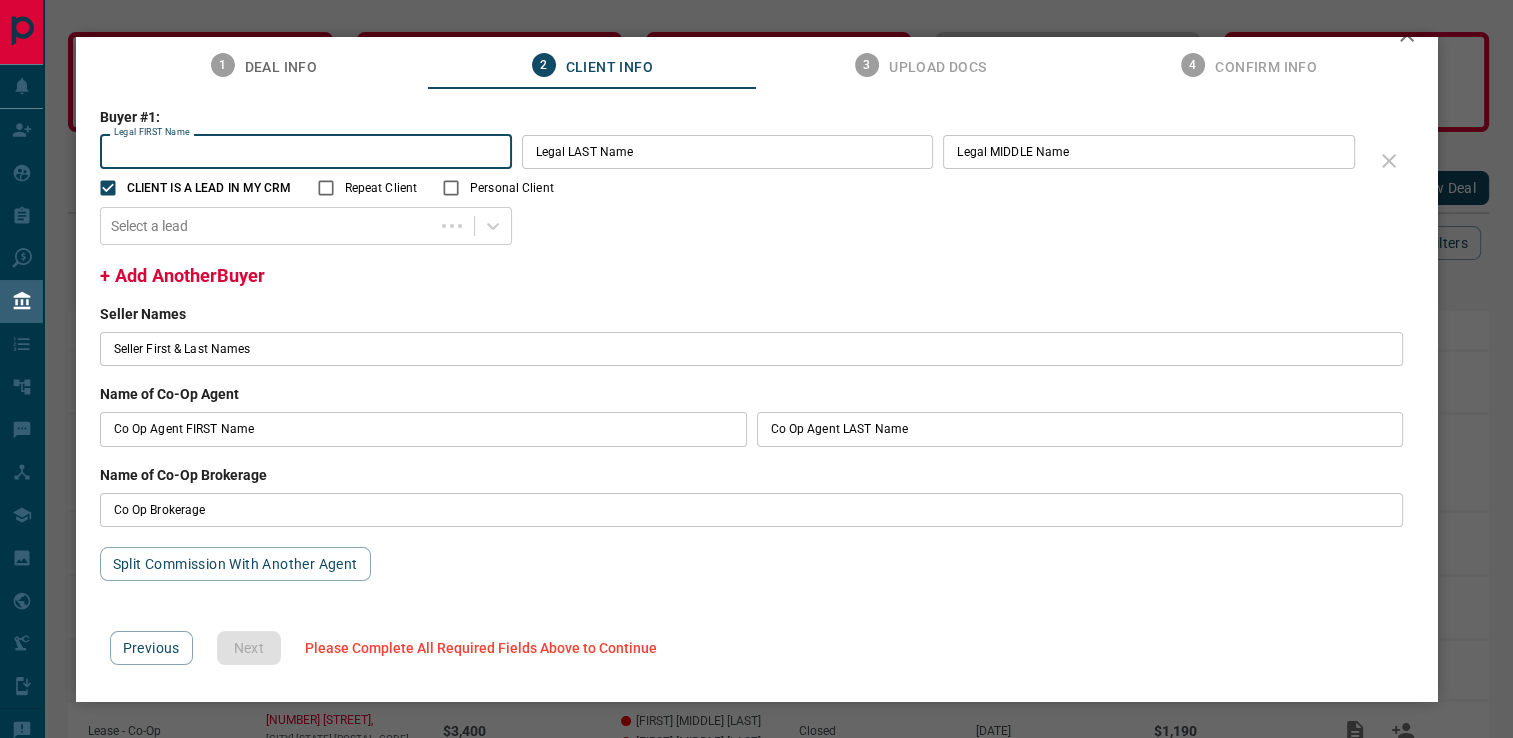 scroll, scrollTop: 35, scrollLeft: 0, axis: vertical 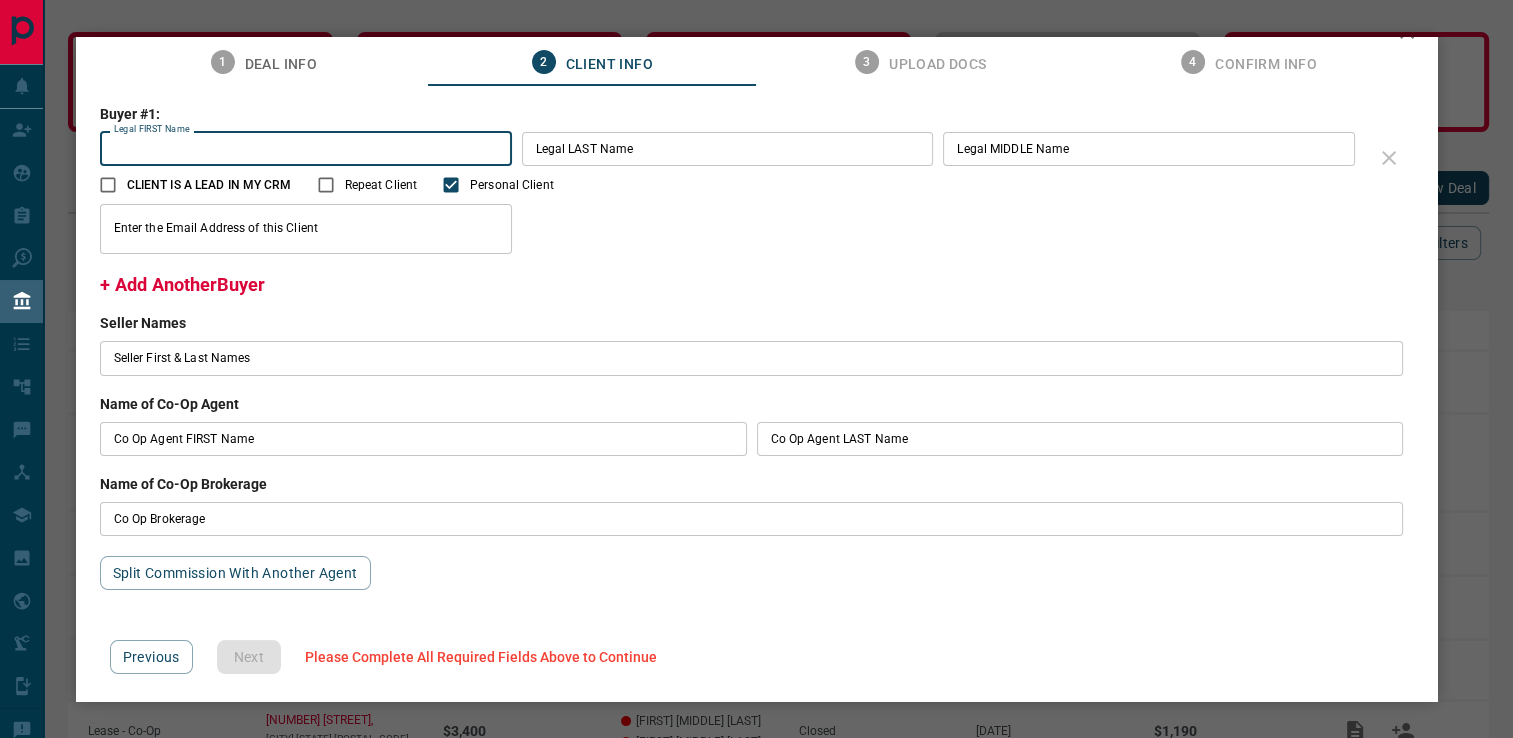 click on "Legal FIRST Name" at bounding box center [306, 149] 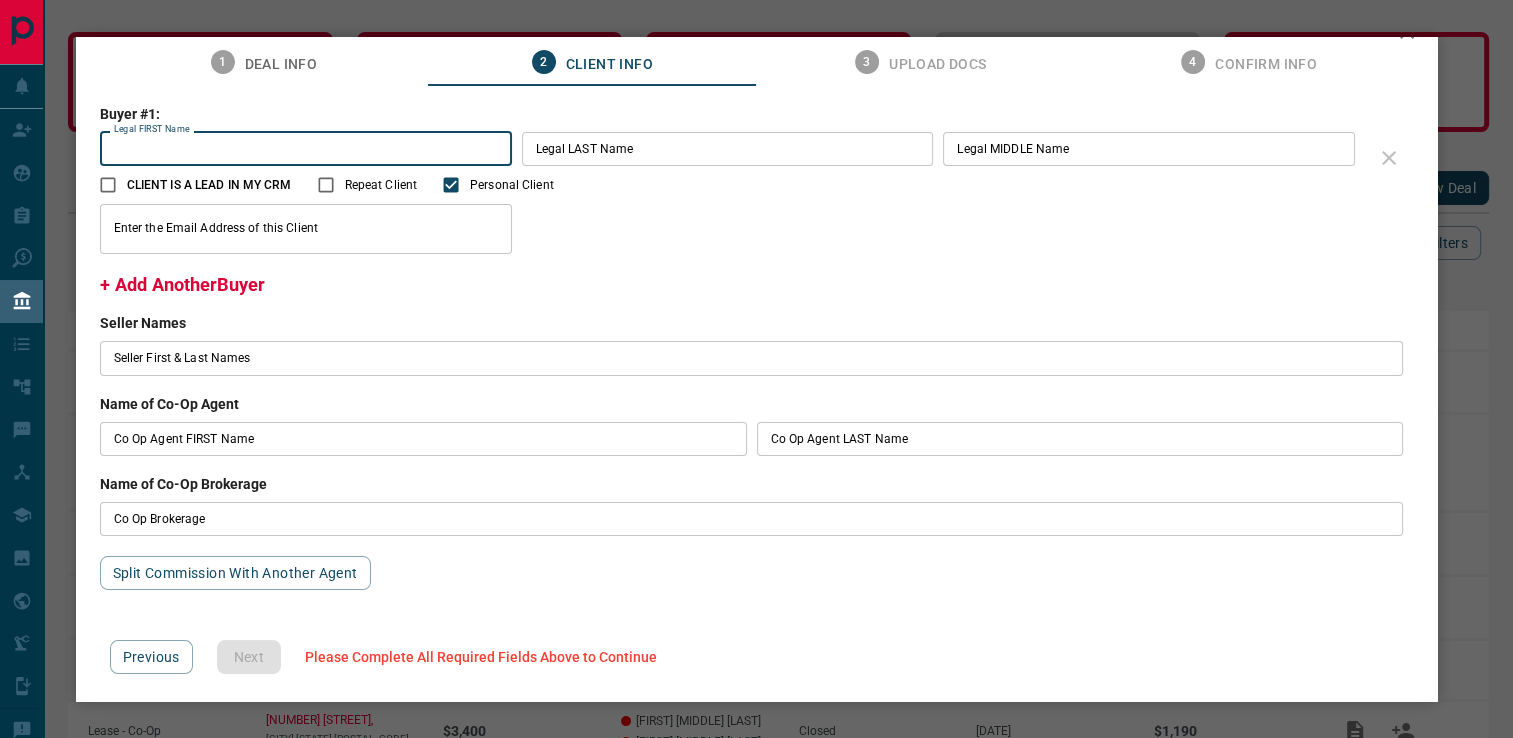 click on "Enter the Email Address of this Client Enter the Email Address of this Client" at bounding box center [733, 229] 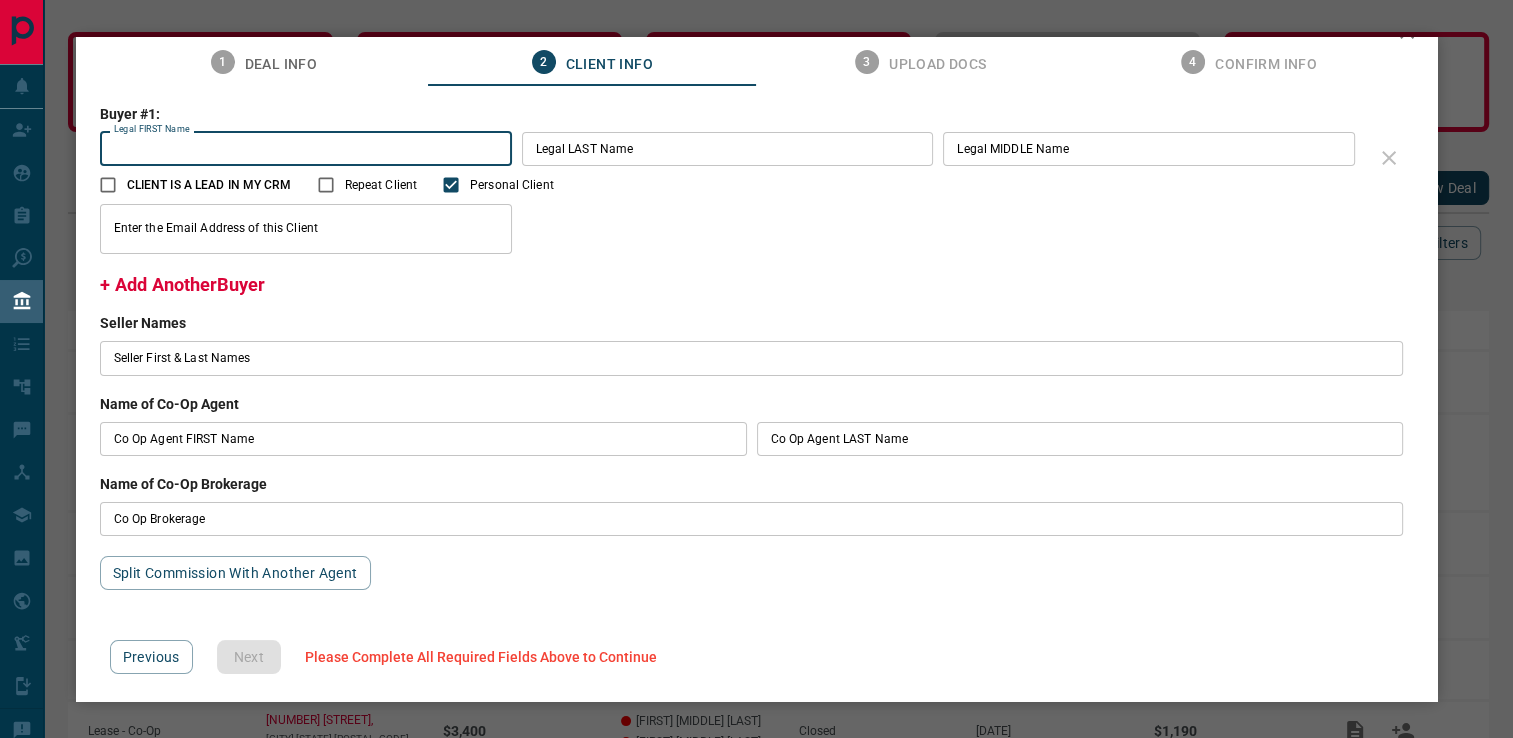 click on "Legal FIRST Name" at bounding box center [306, 149] 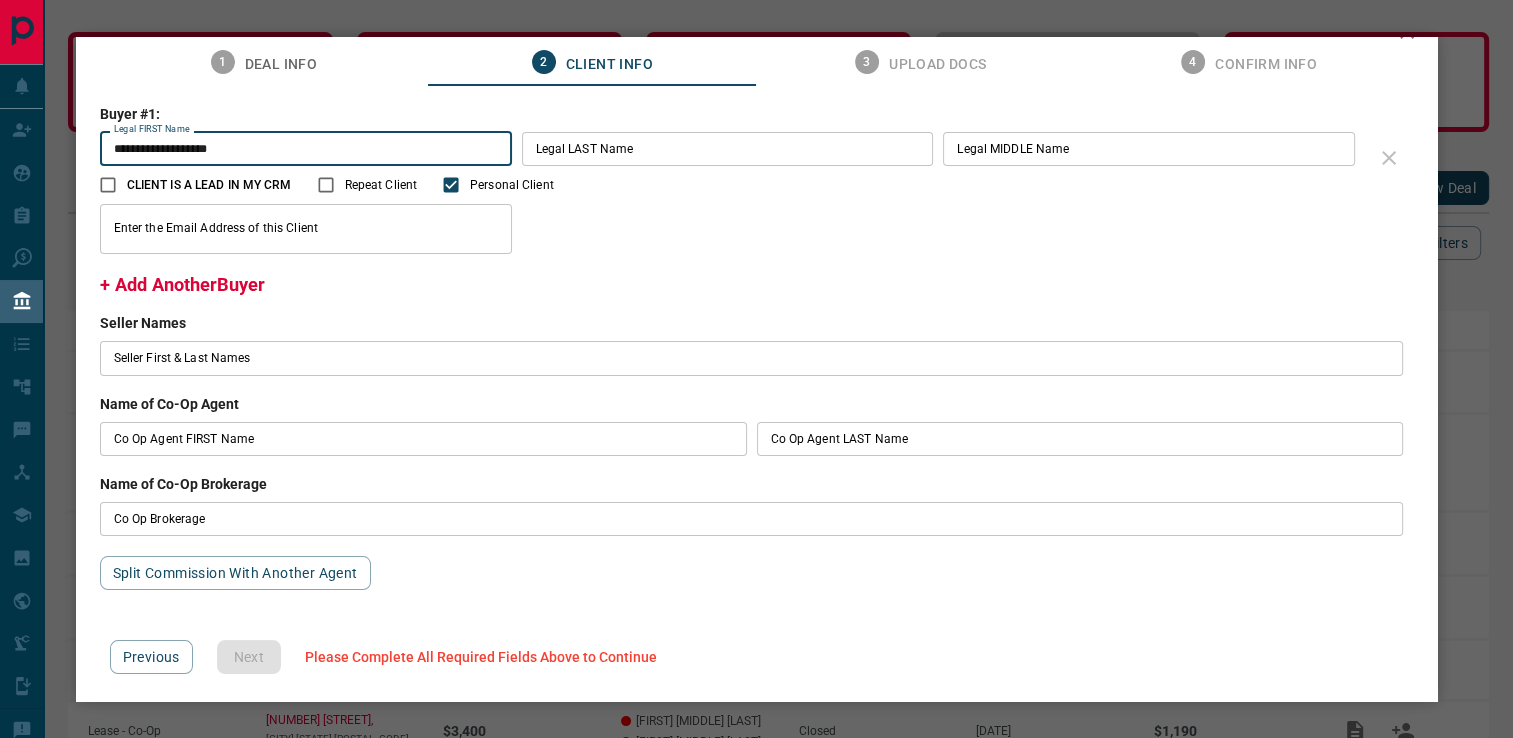 drag, startPoint x: 286, startPoint y: 145, endPoint x: 184, endPoint y: 150, distance: 102.122475 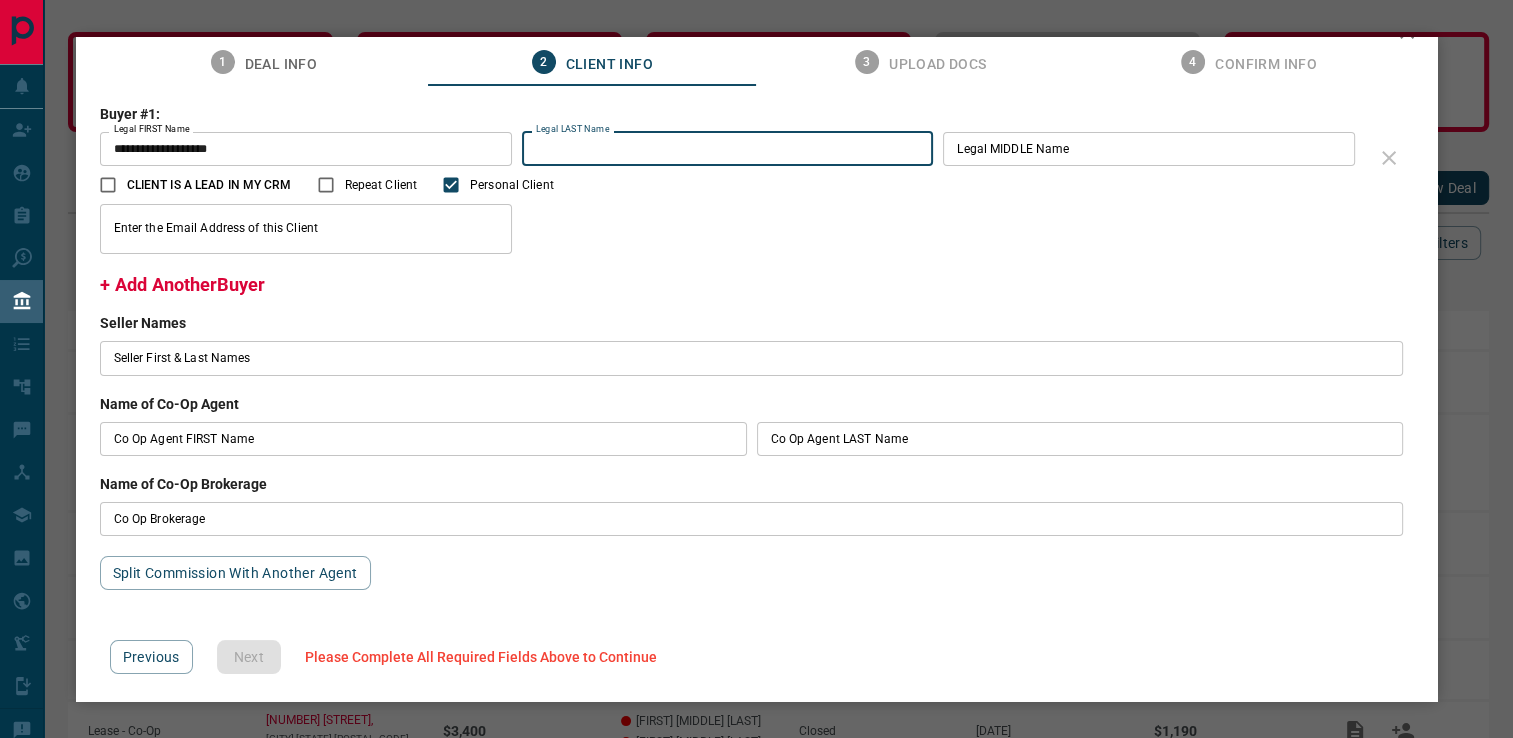 click on "Legal LAST Name" at bounding box center (728, 149) 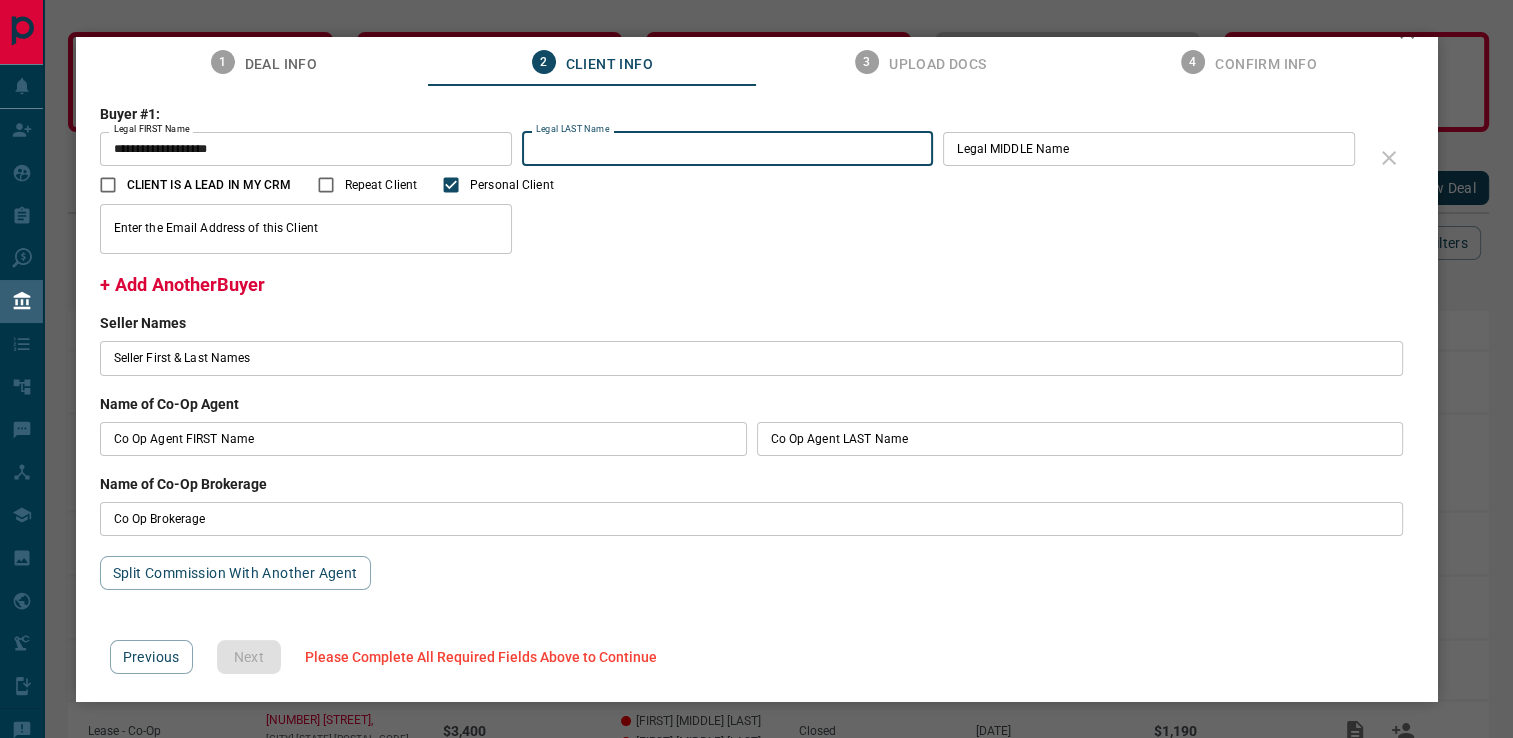 paste on "**********" 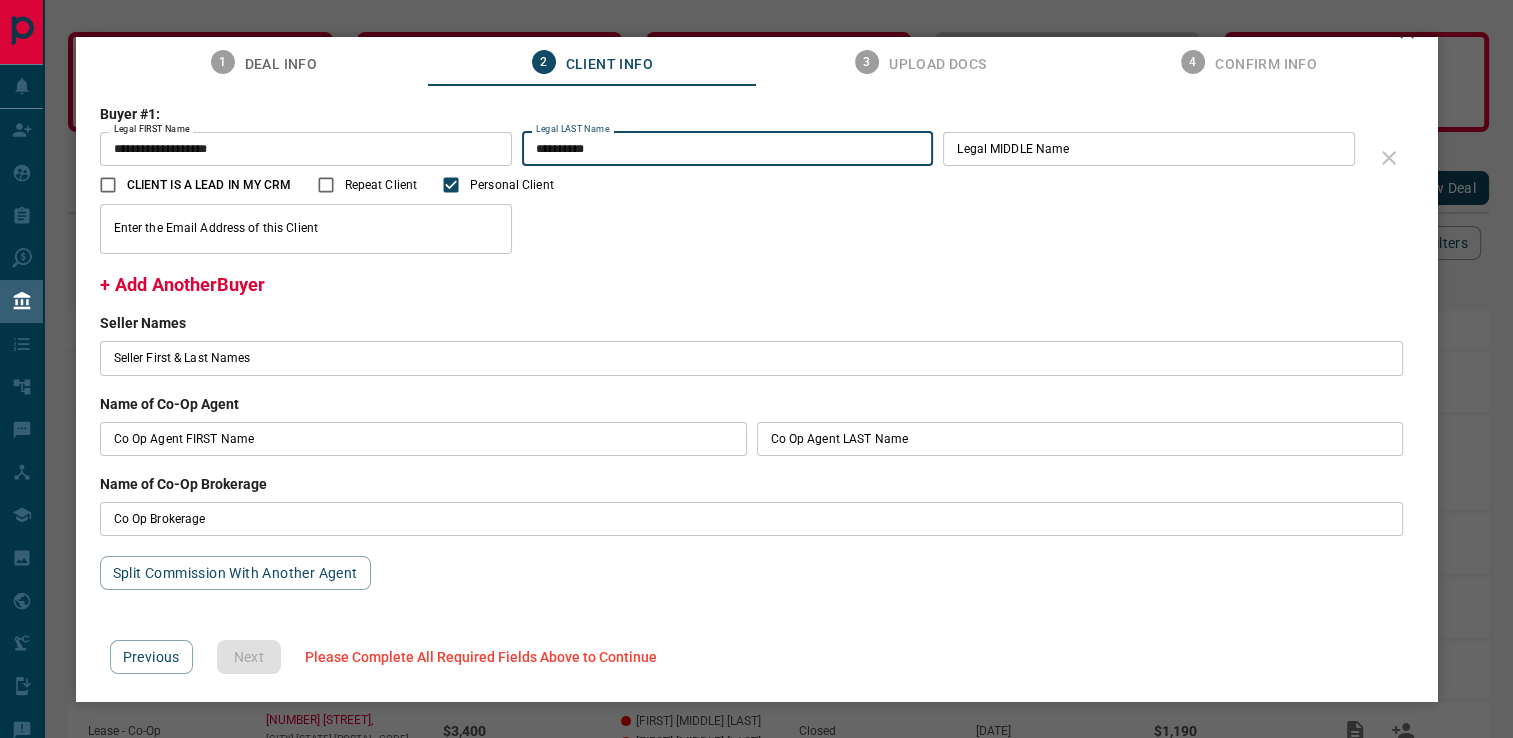 type on "**********" 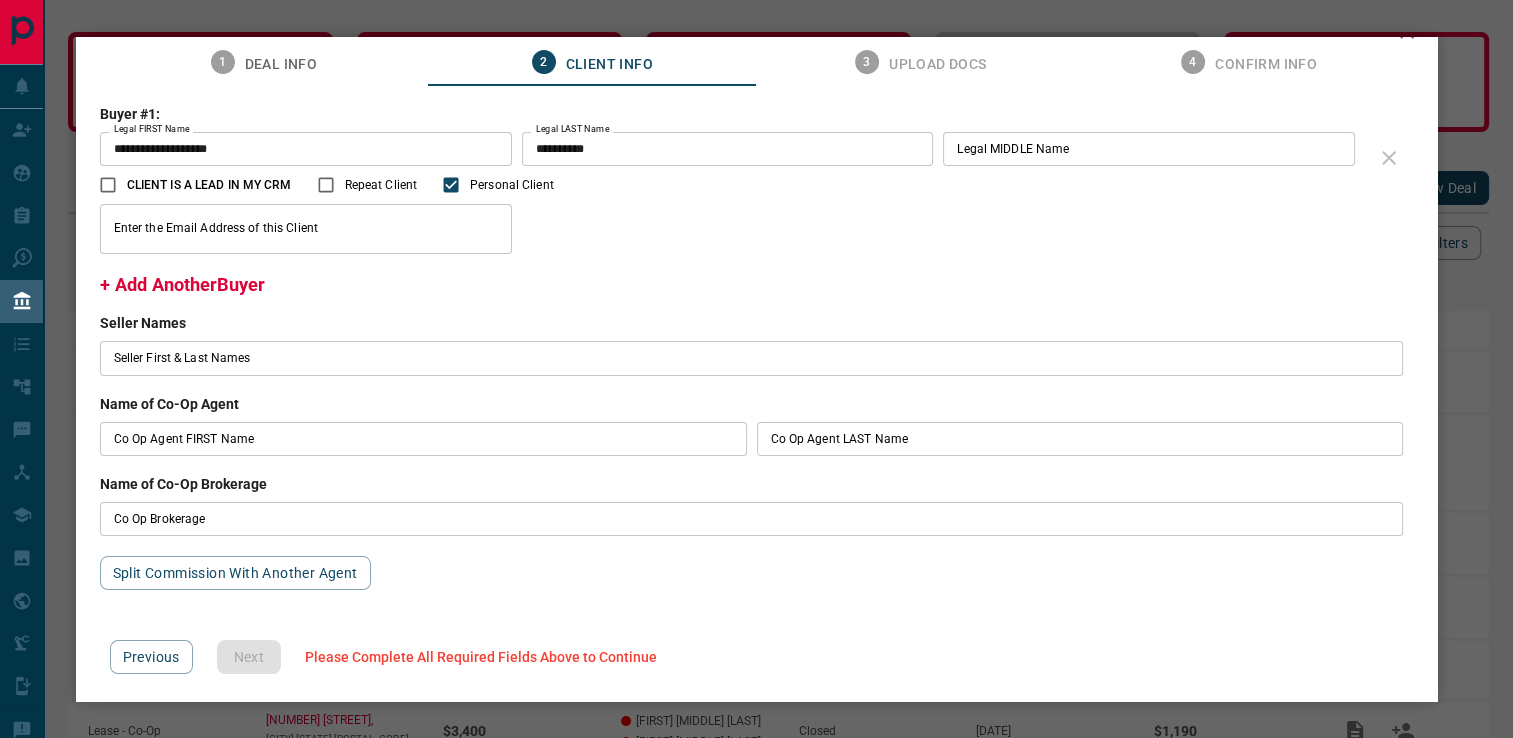 click on "+ Add Another Buyer" at bounding box center [182, 284] 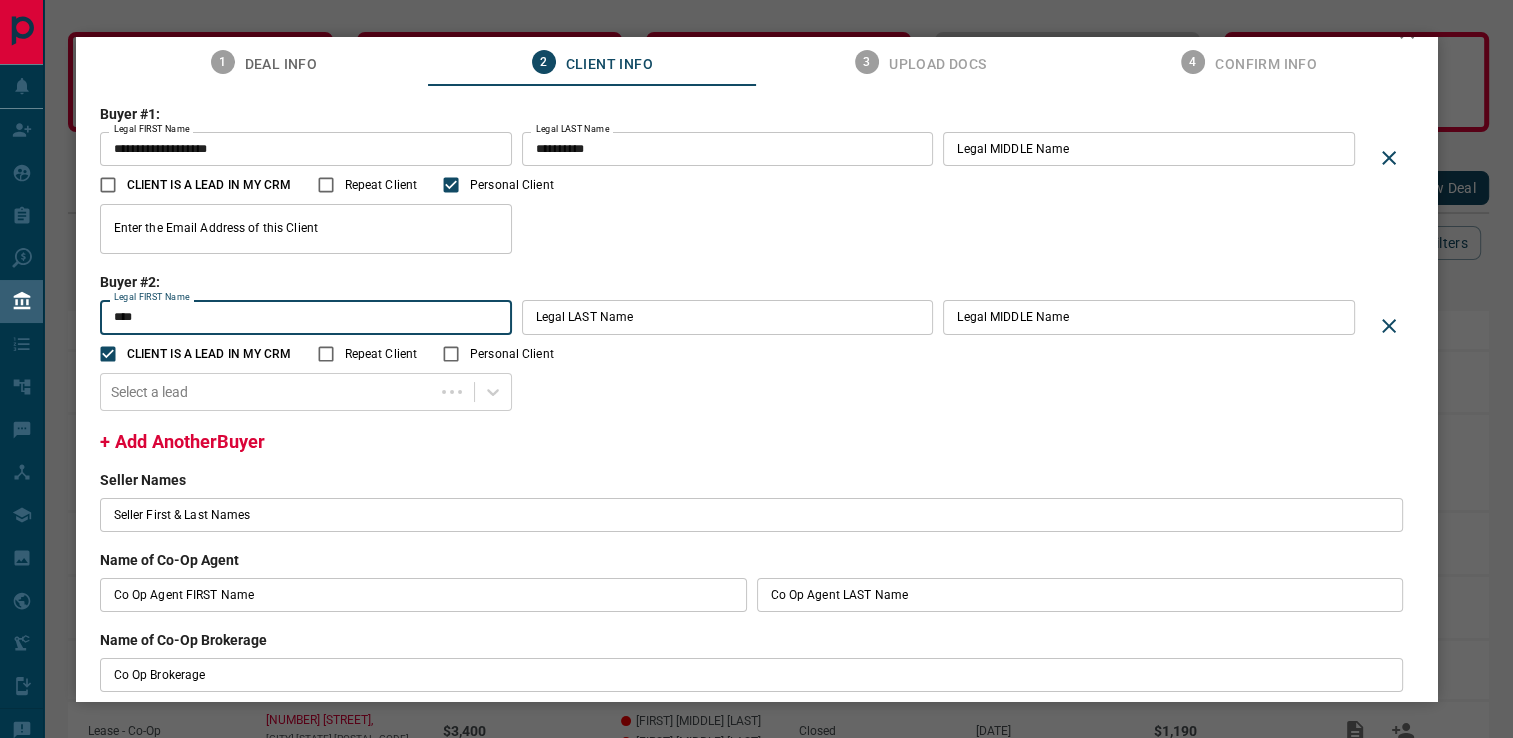 type on "****" 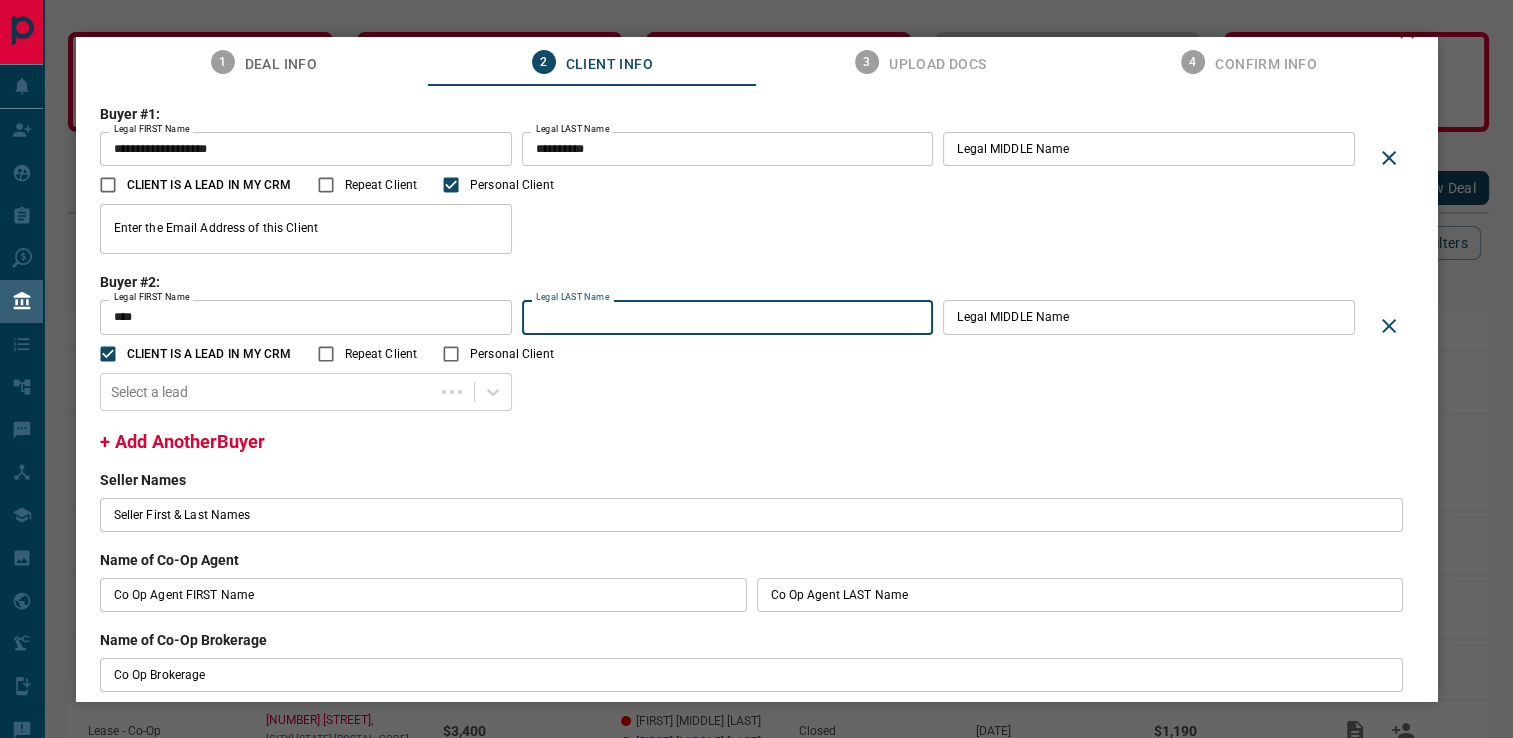 click on "Legal LAST Name" at bounding box center (728, 317) 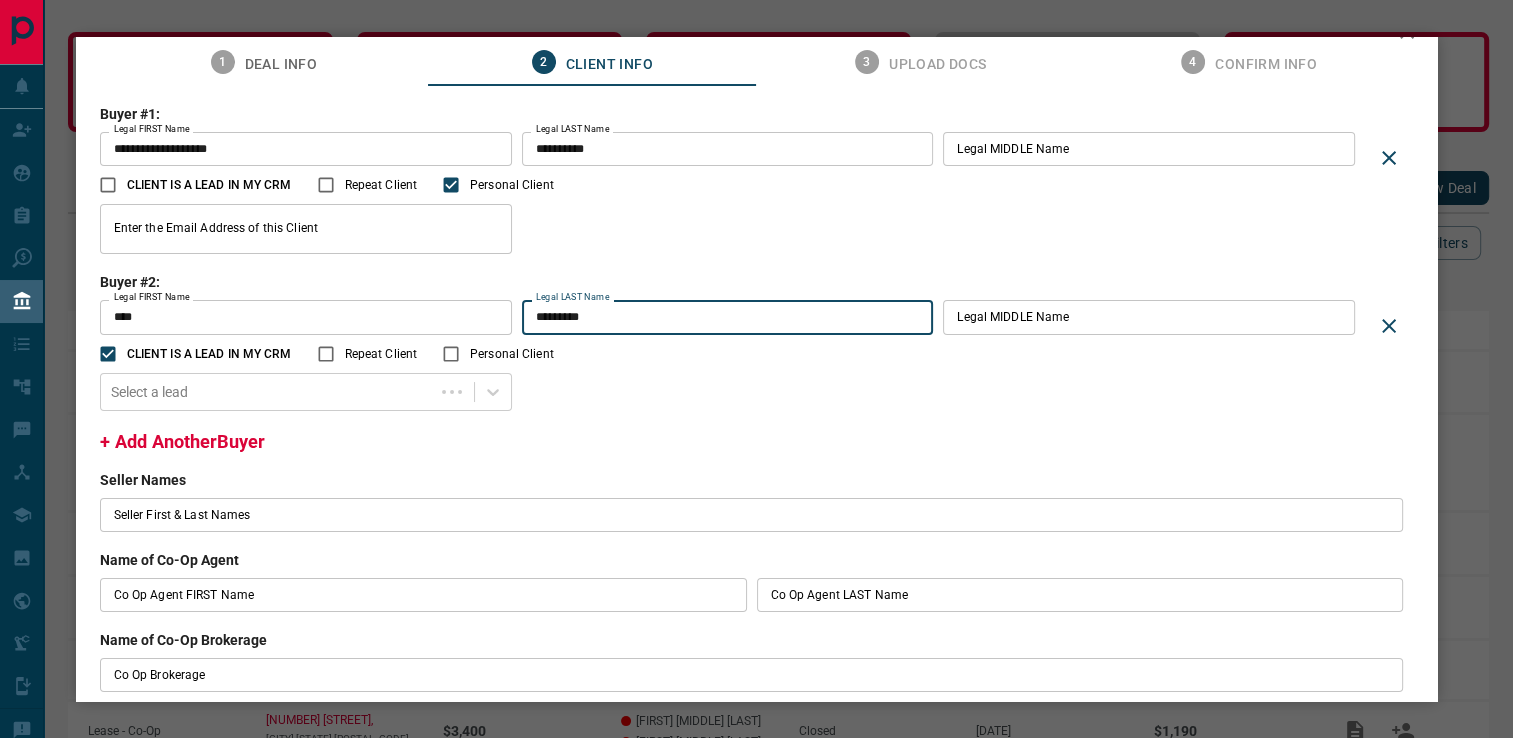 type on "*********" 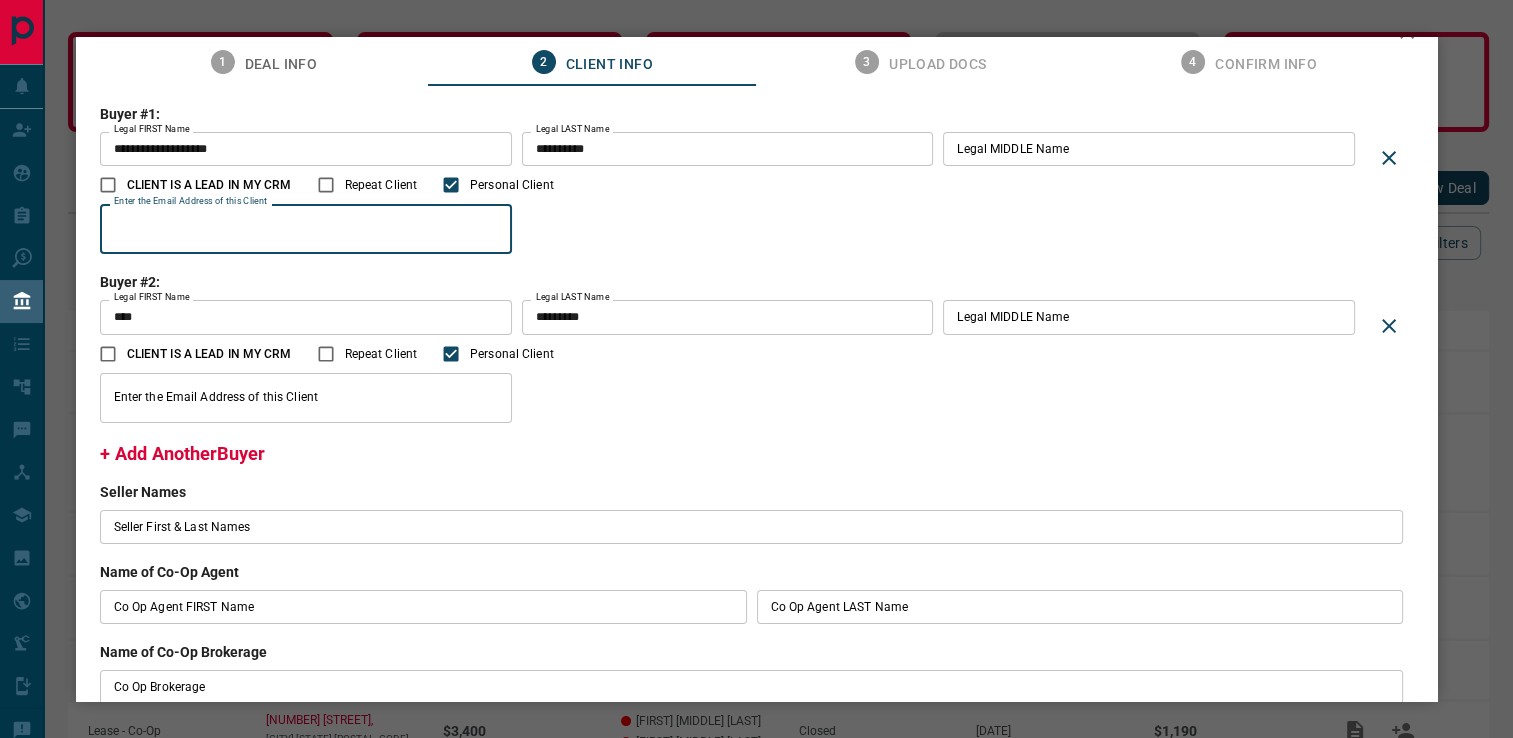 click on "Enter the Email Address of this Client" at bounding box center [306, 229] 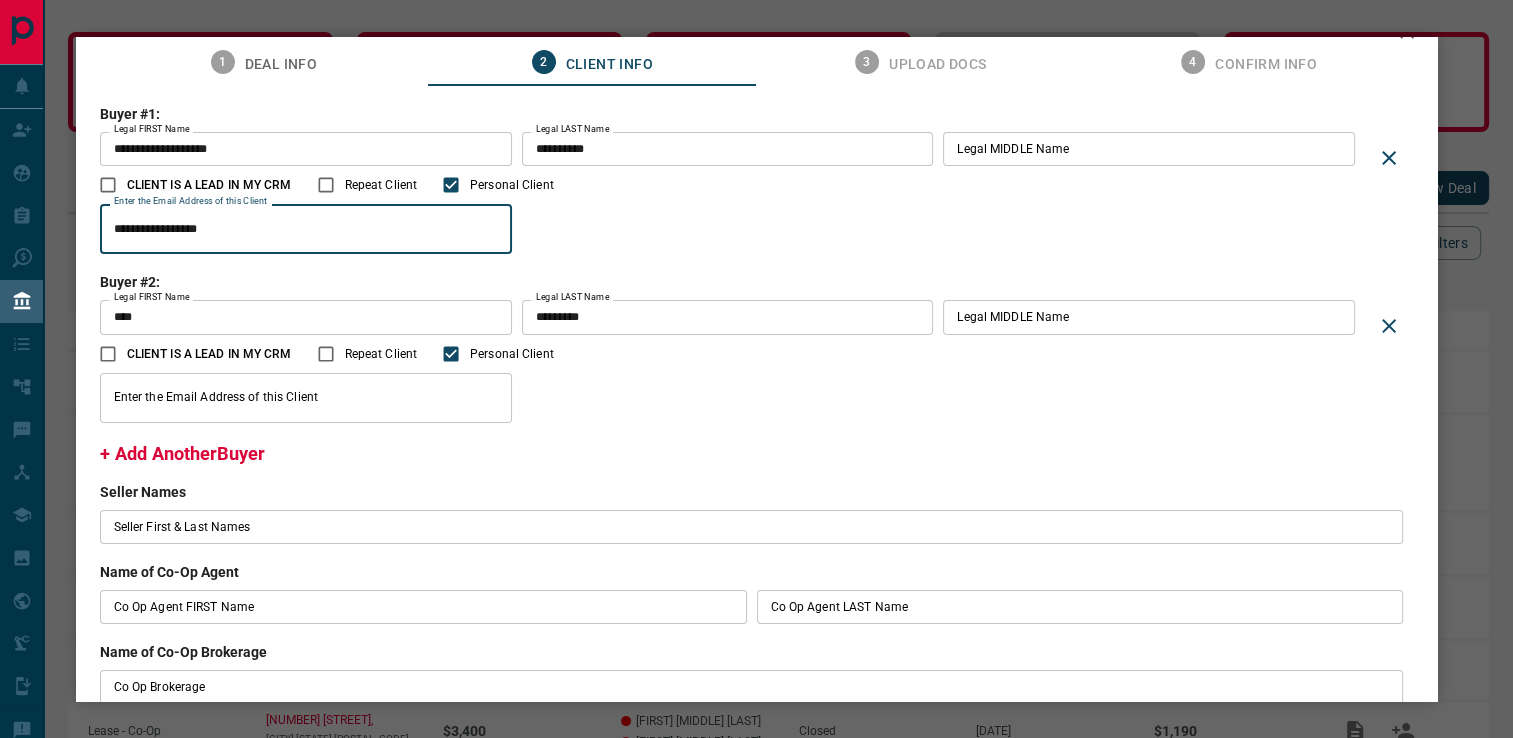 type on "**********" 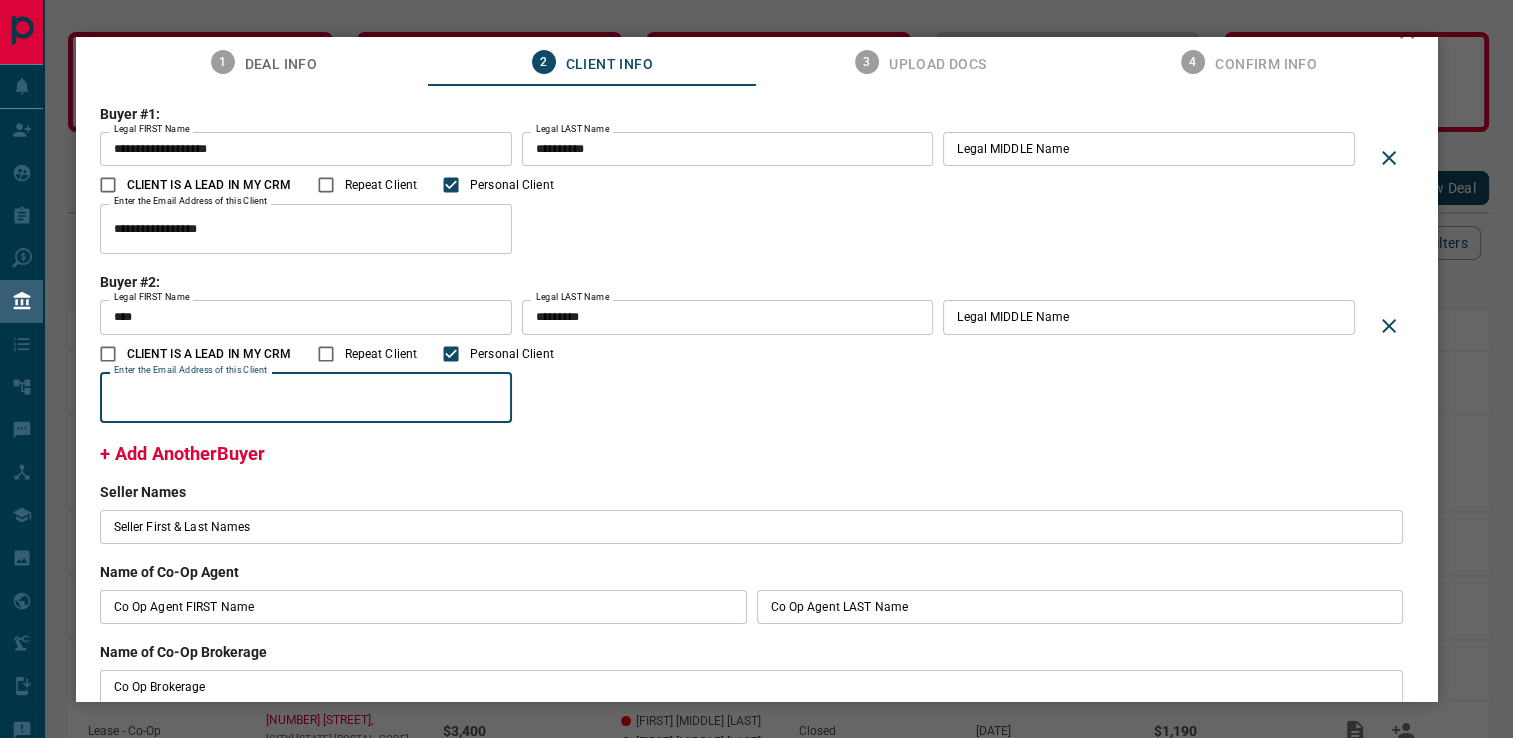 click on "Enter the Email Address of this Client" at bounding box center (306, 398) 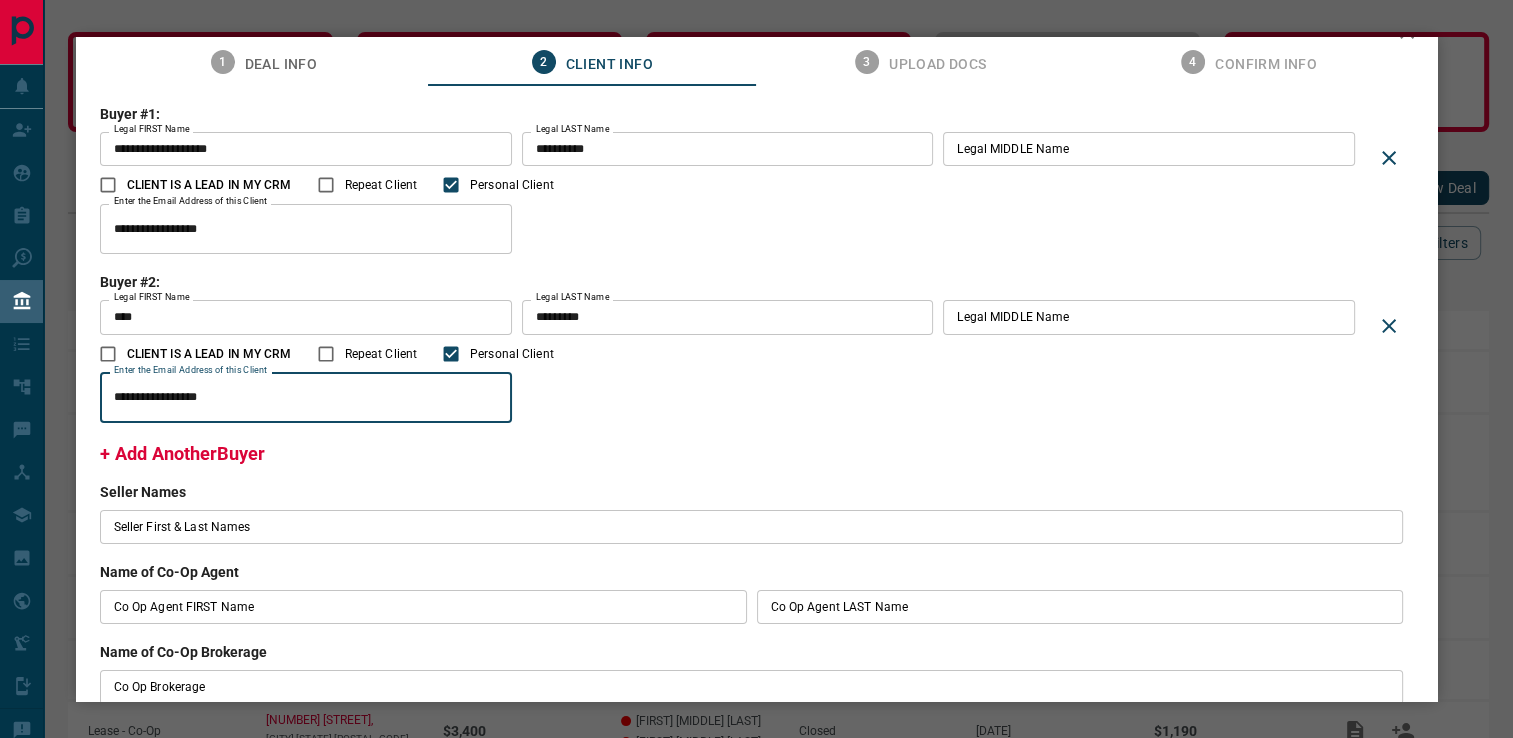 type on "**********" 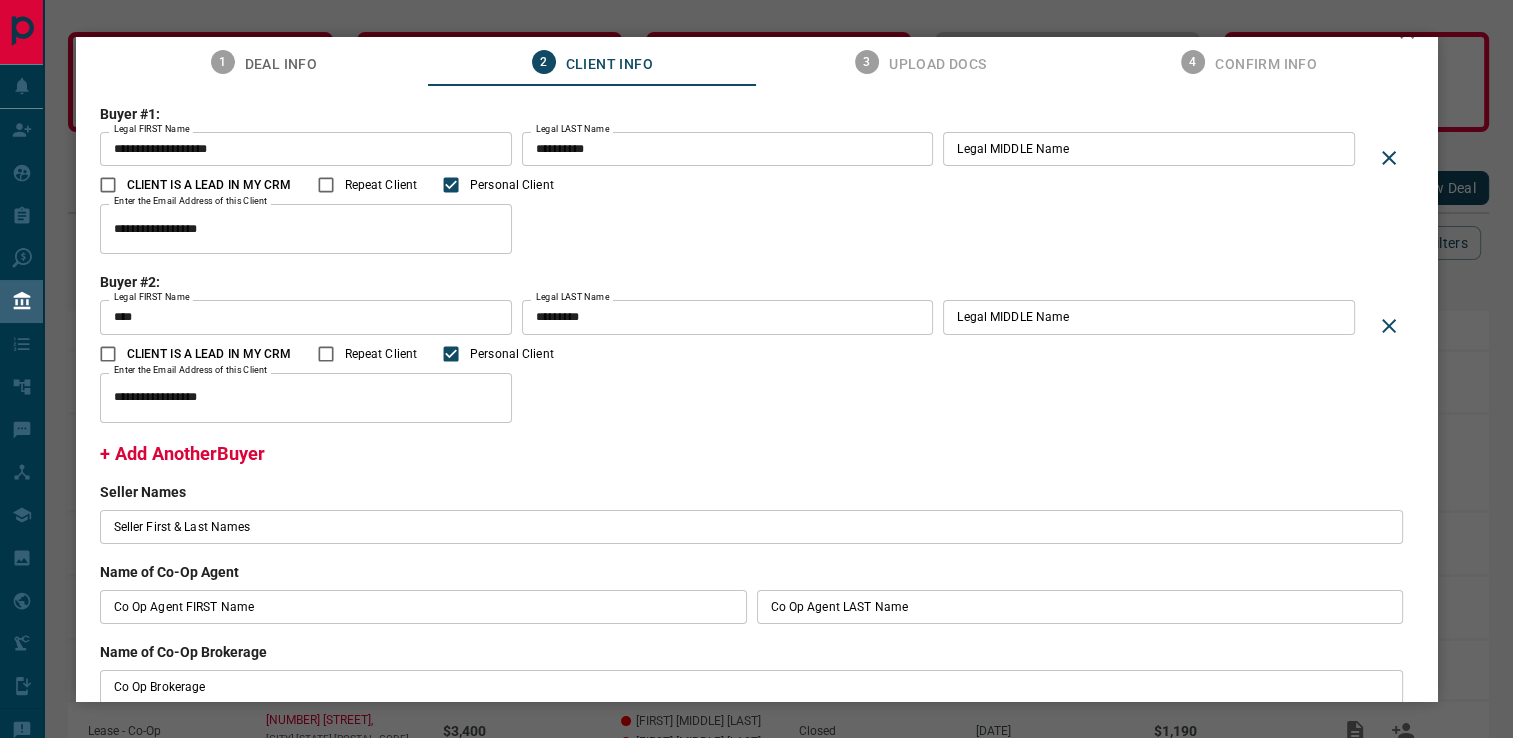 click on "**********" at bounding box center [757, 285] 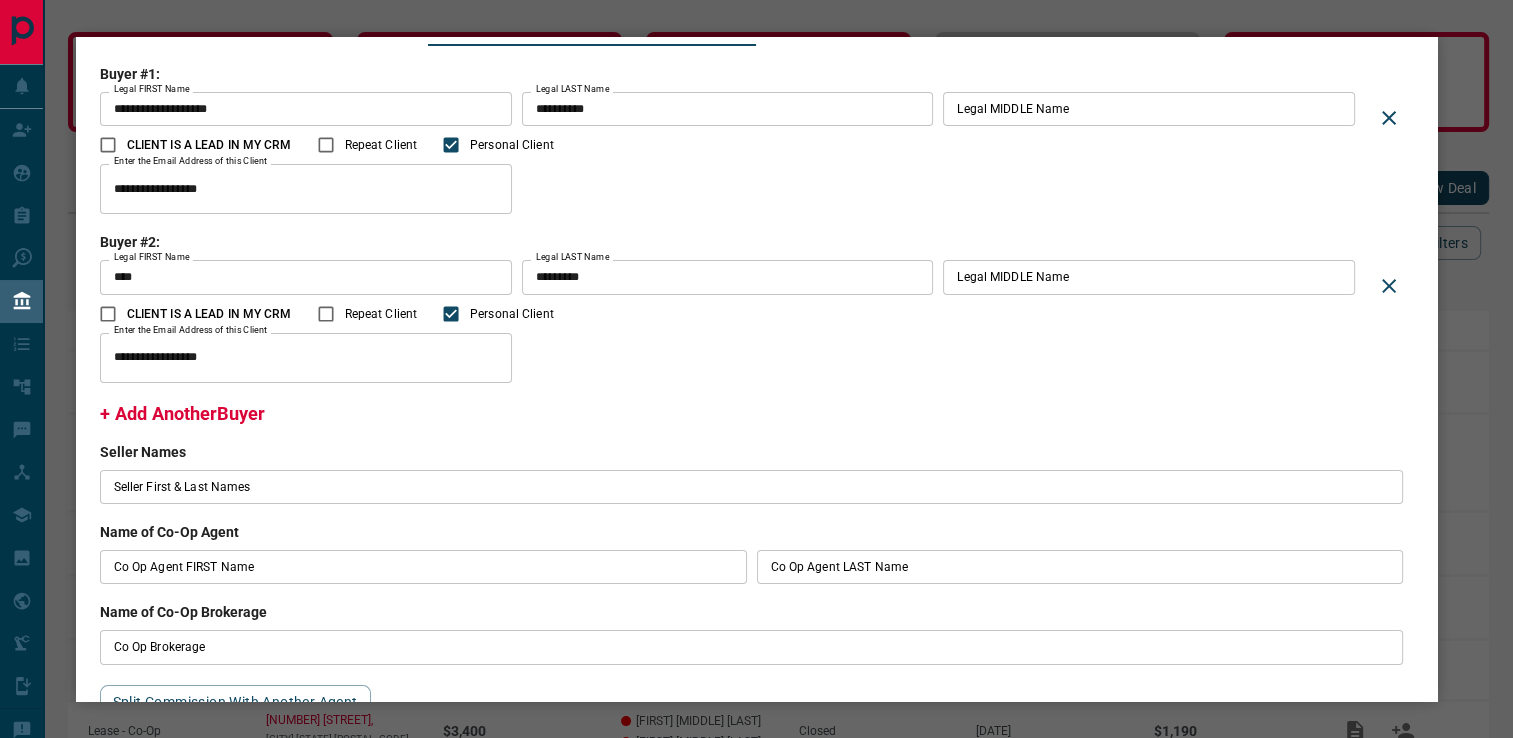 scroll, scrollTop: 36, scrollLeft: 0, axis: vertical 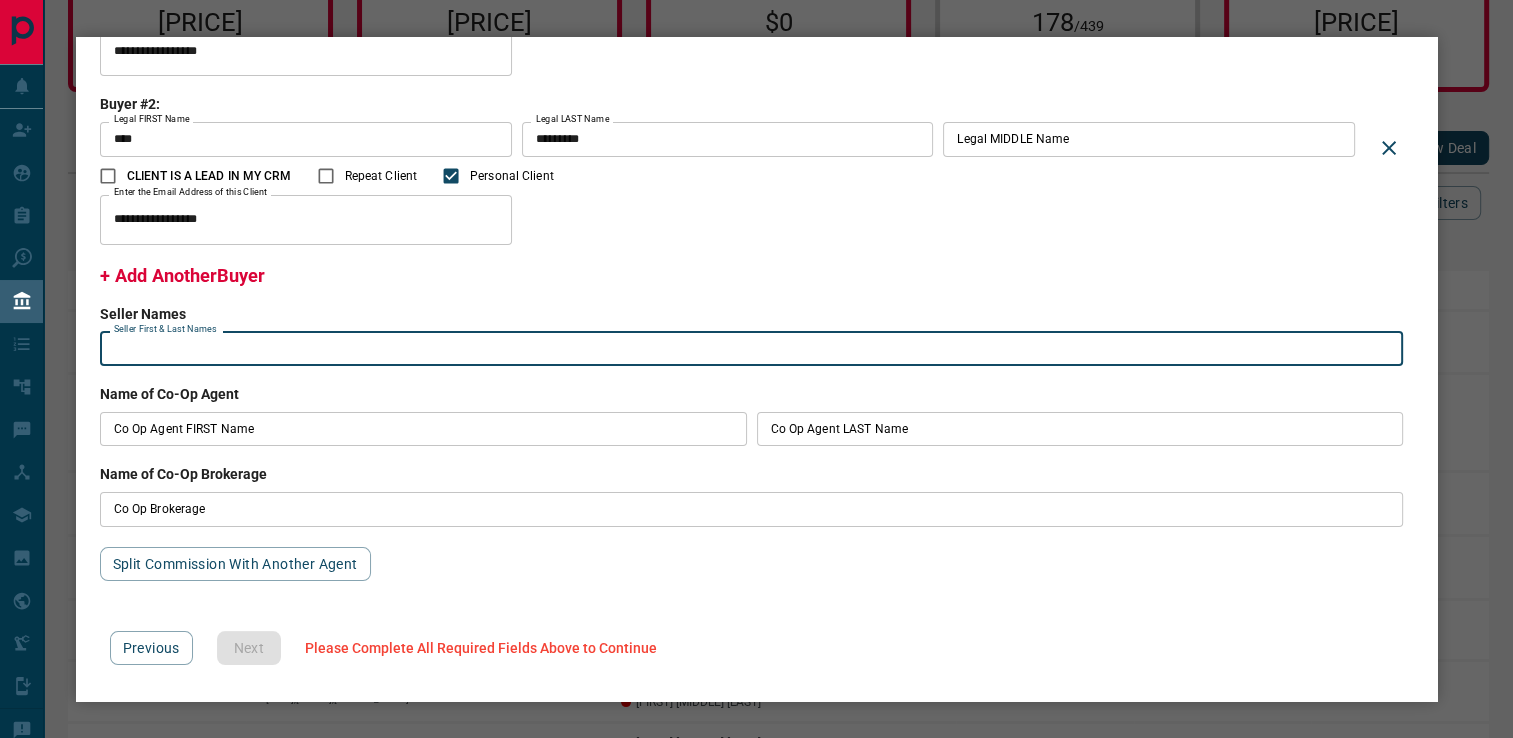 click on "Seller First & Last Names" at bounding box center (752, 349) 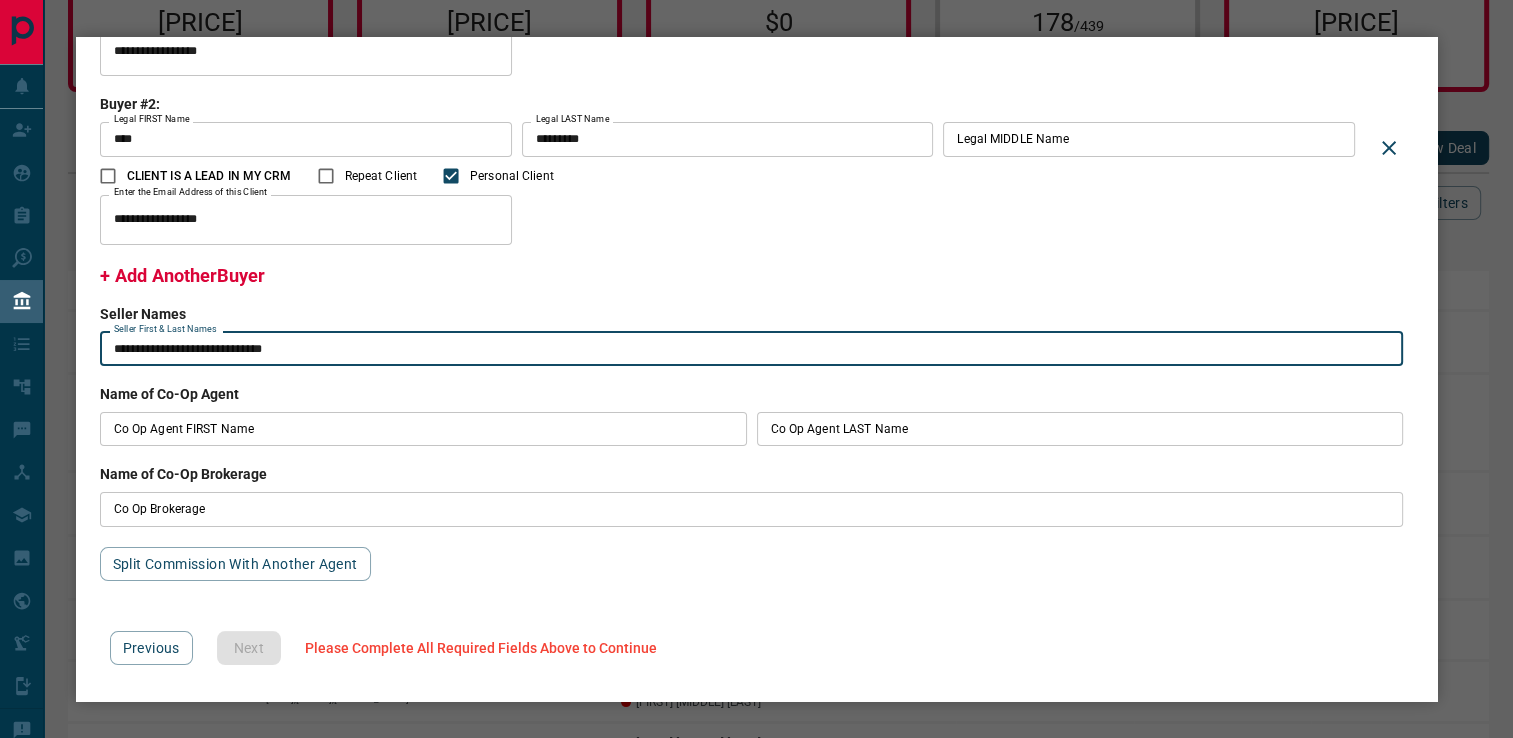 type on "**********" 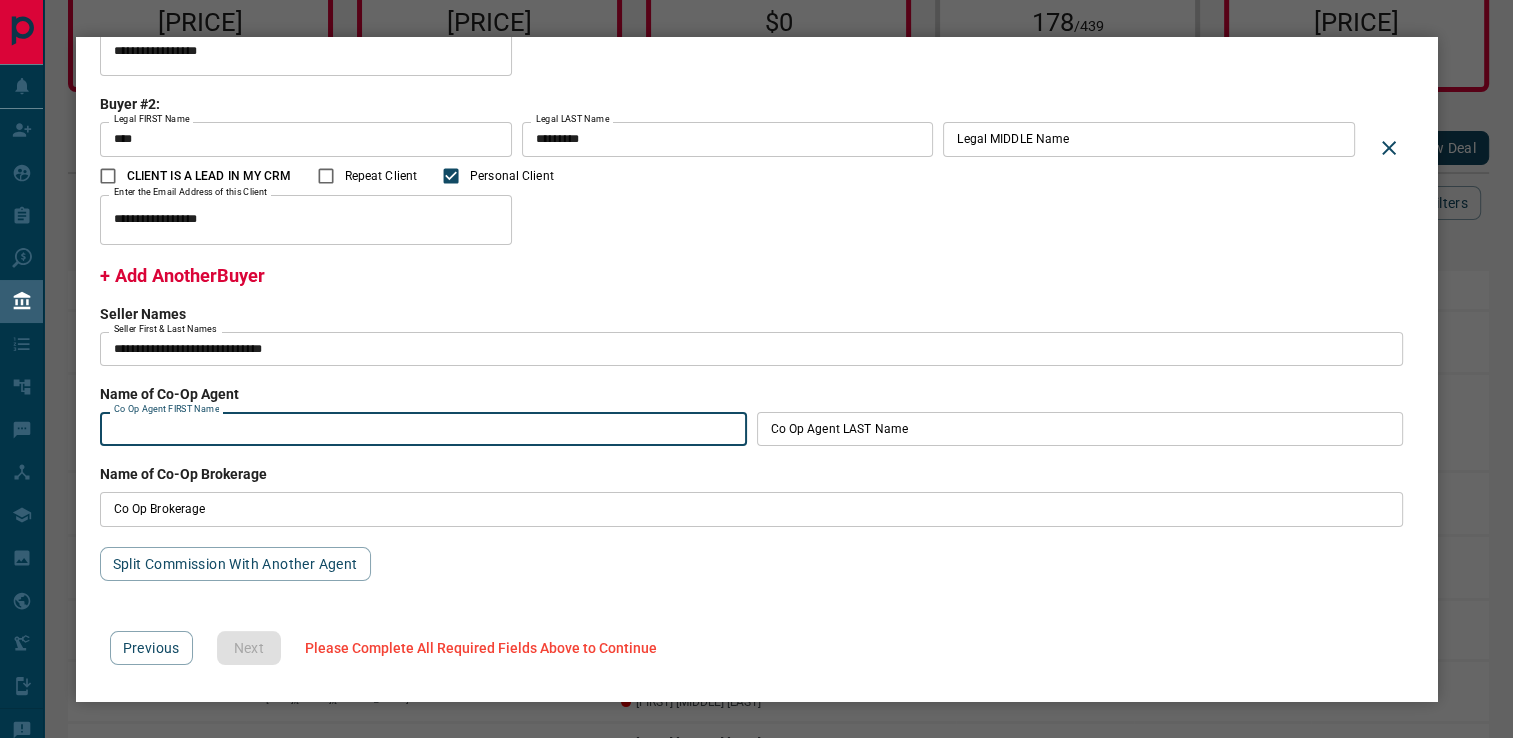 click on "Co Op Agent FIRST Name" at bounding box center (423, 429) 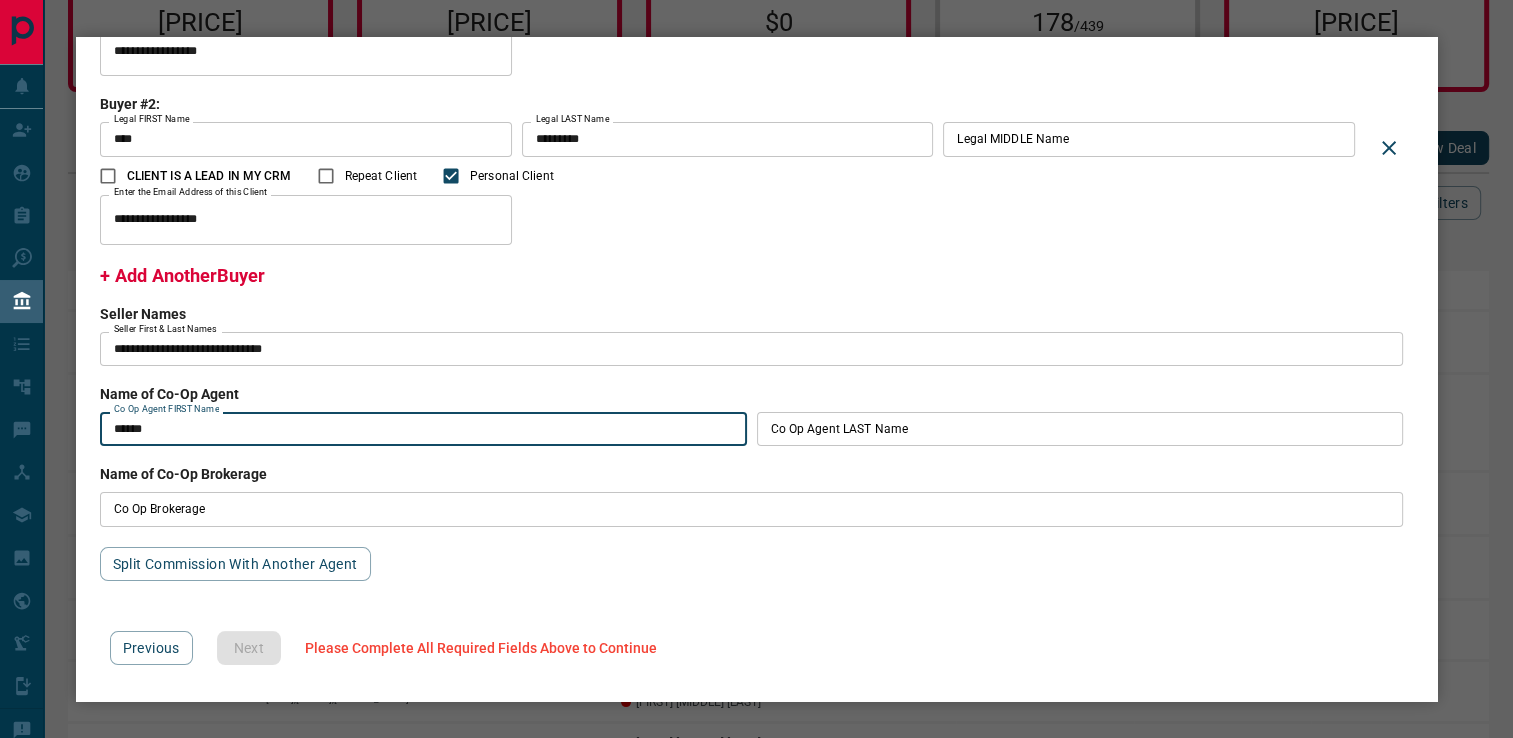 type on "*****" 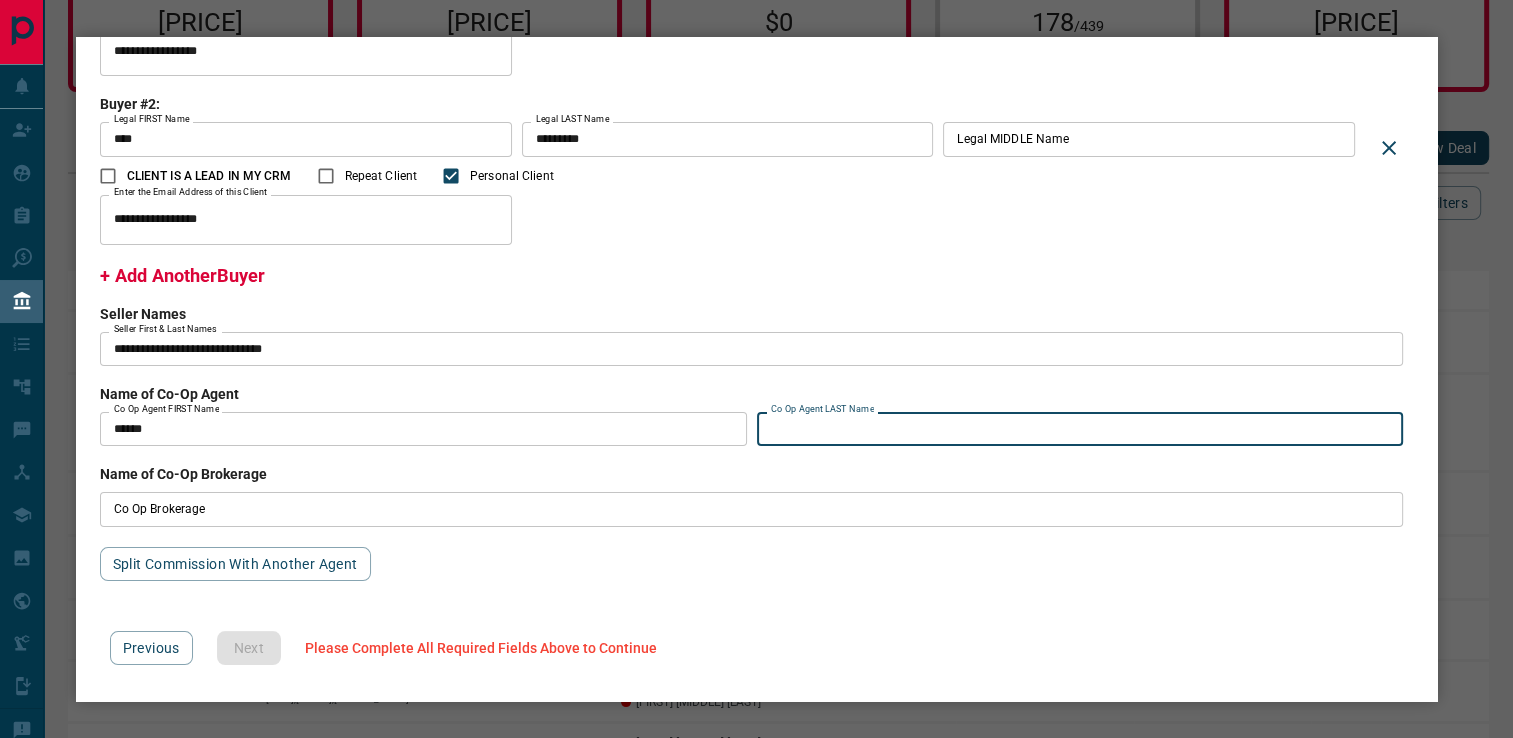 click on "Co Op Agent LAST Name" at bounding box center [1080, 429] 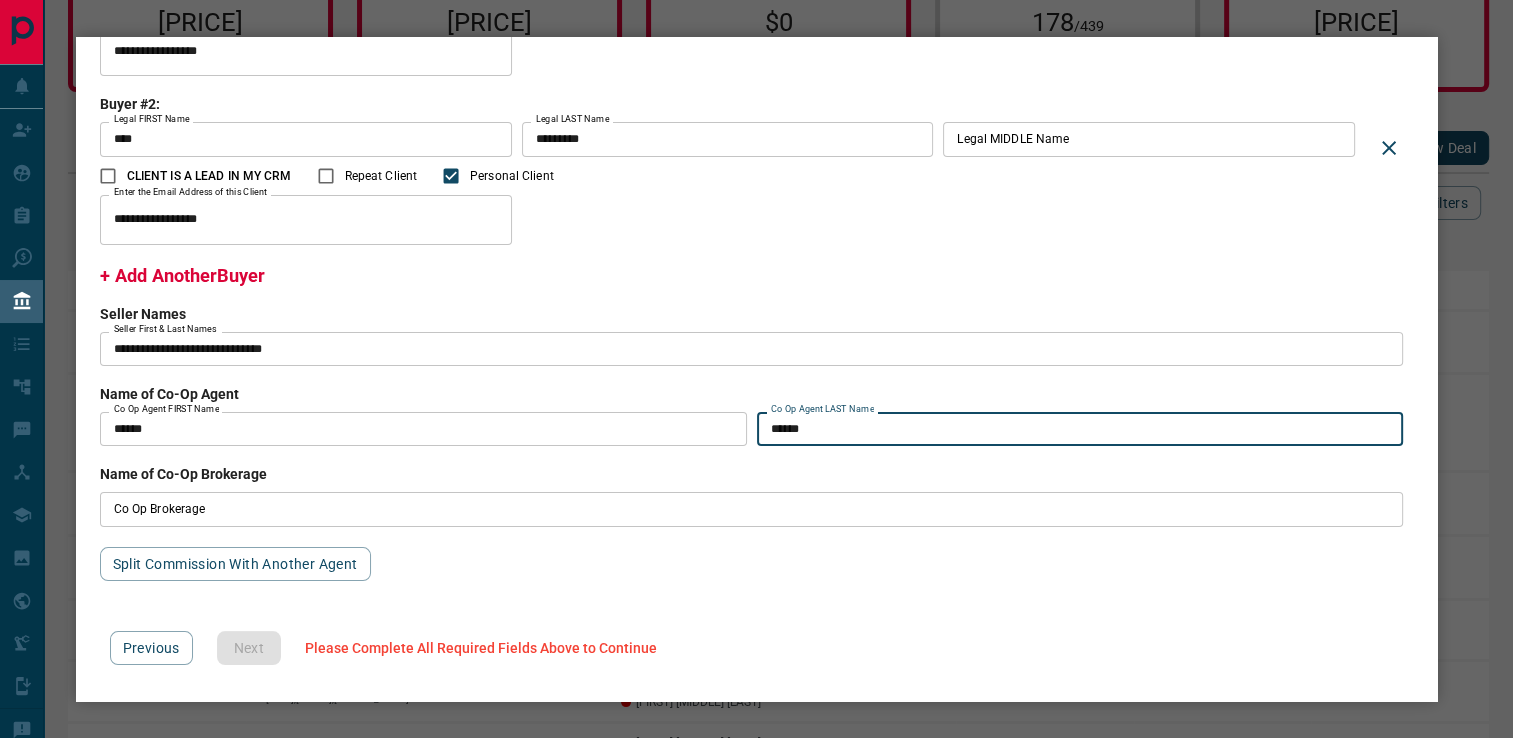 type on "******" 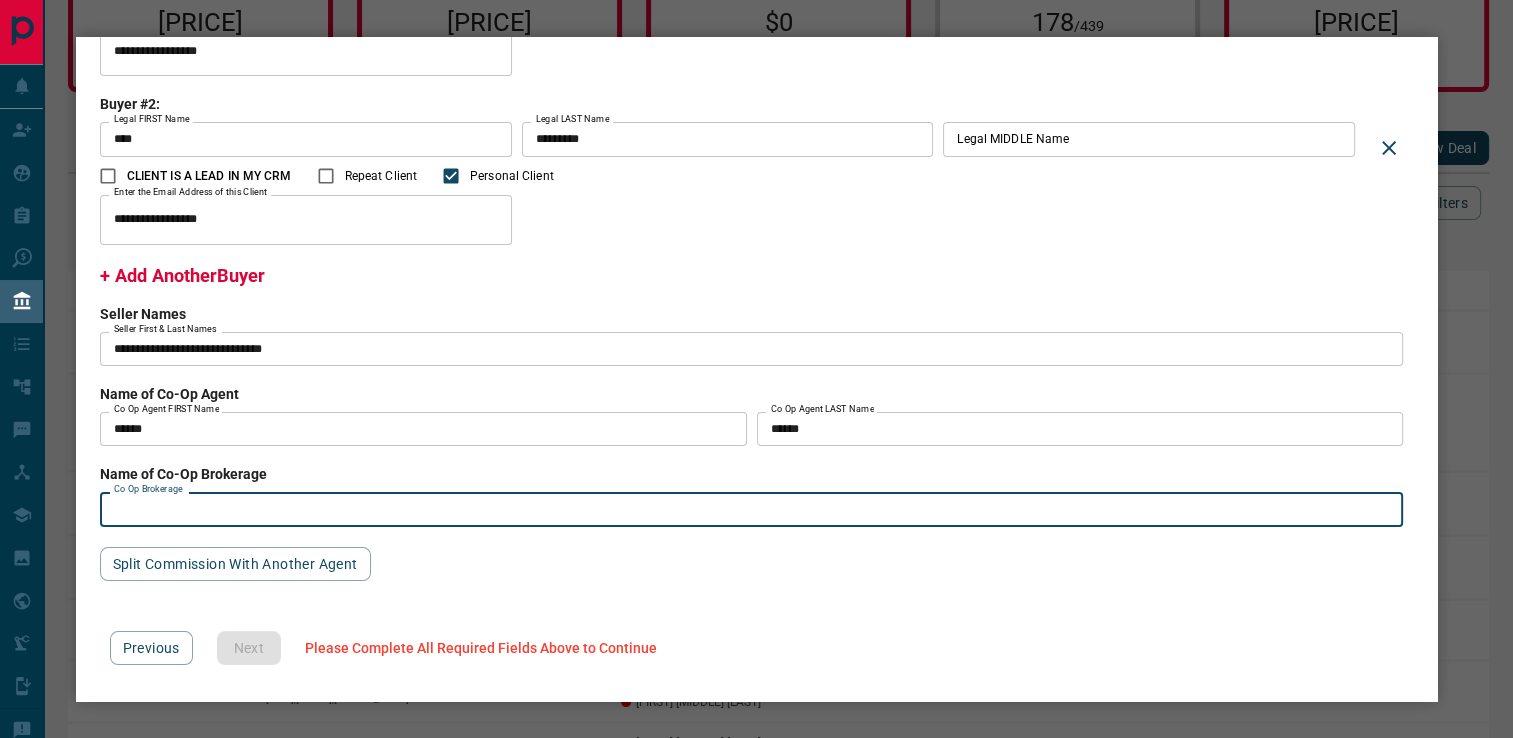 click on "Co Op Brokerage" at bounding box center (752, 509) 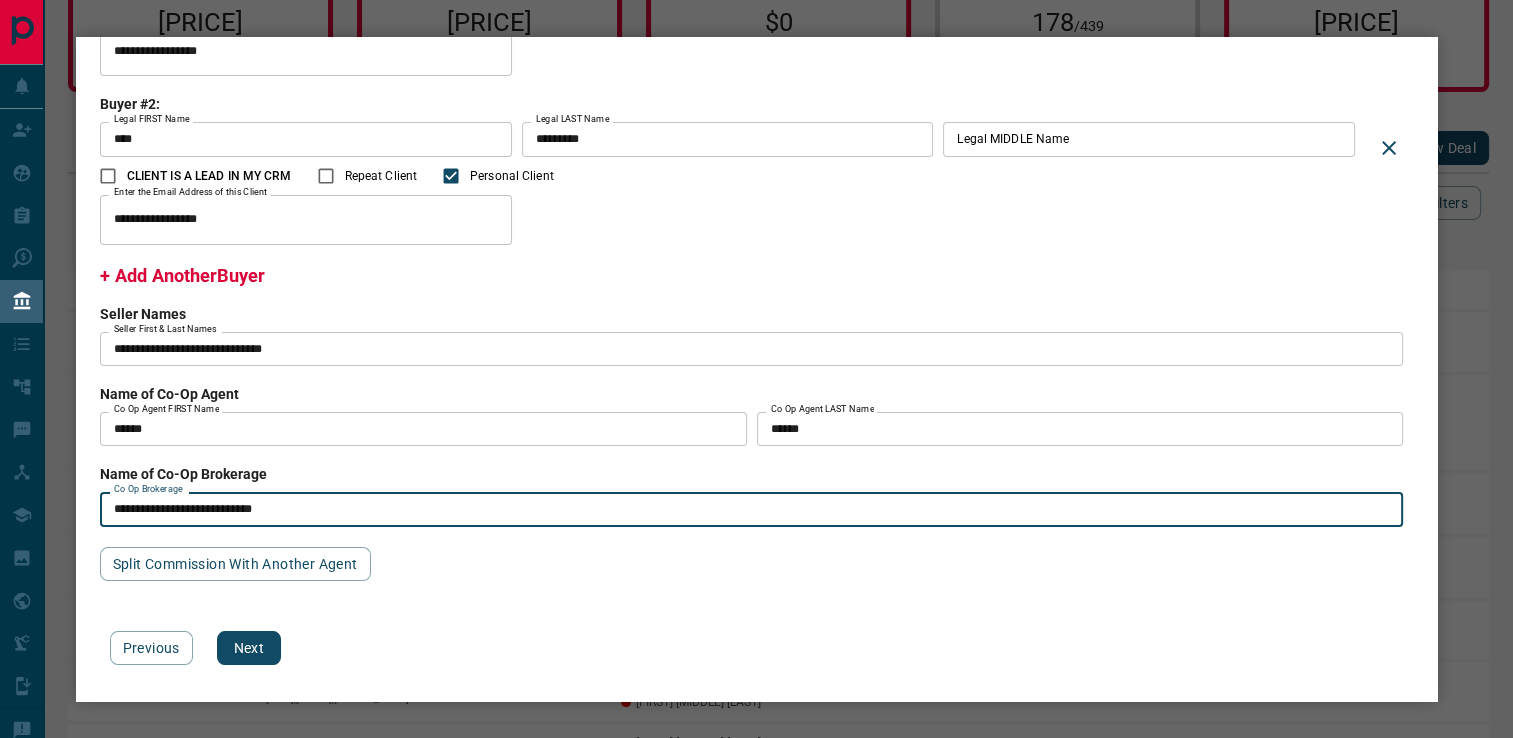 type on "**********" 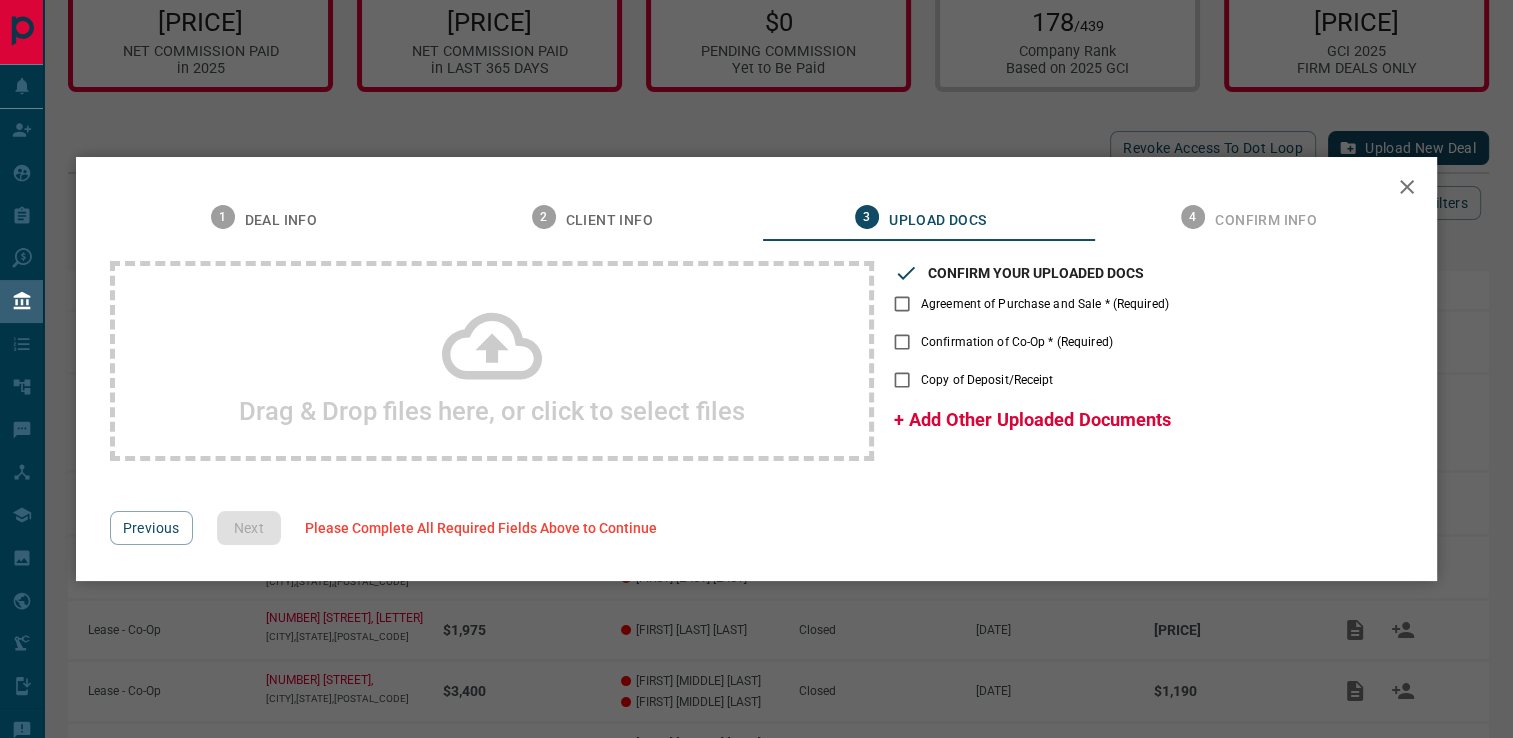 scroll, scrollTop: 0, scrollLeft: 0, axis: both 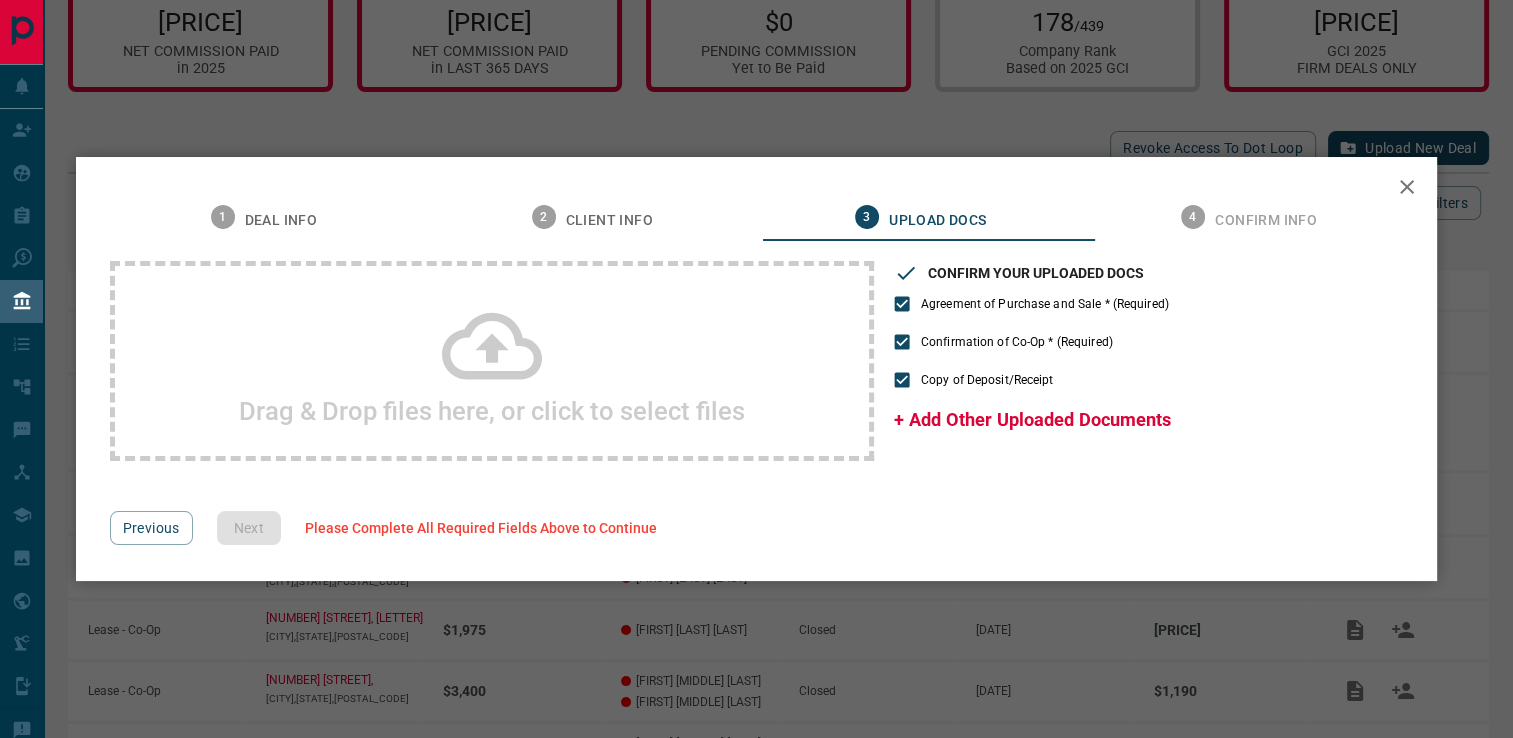 click on "Drag & Drop files here, or click to select files" at bounding box center (492, 361) 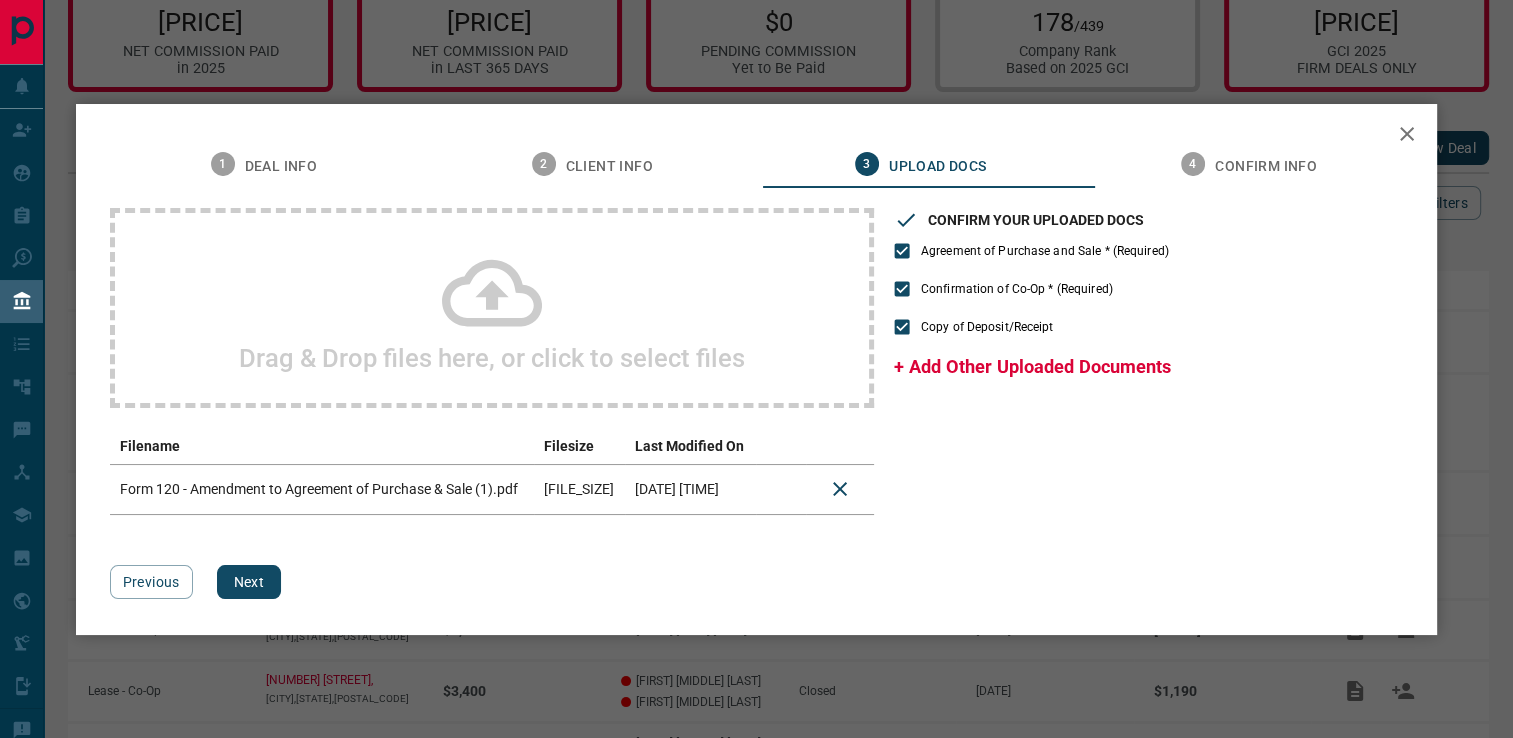 click on "Drag & Drop files here, or click to select files" at bounding box center [492, 308] 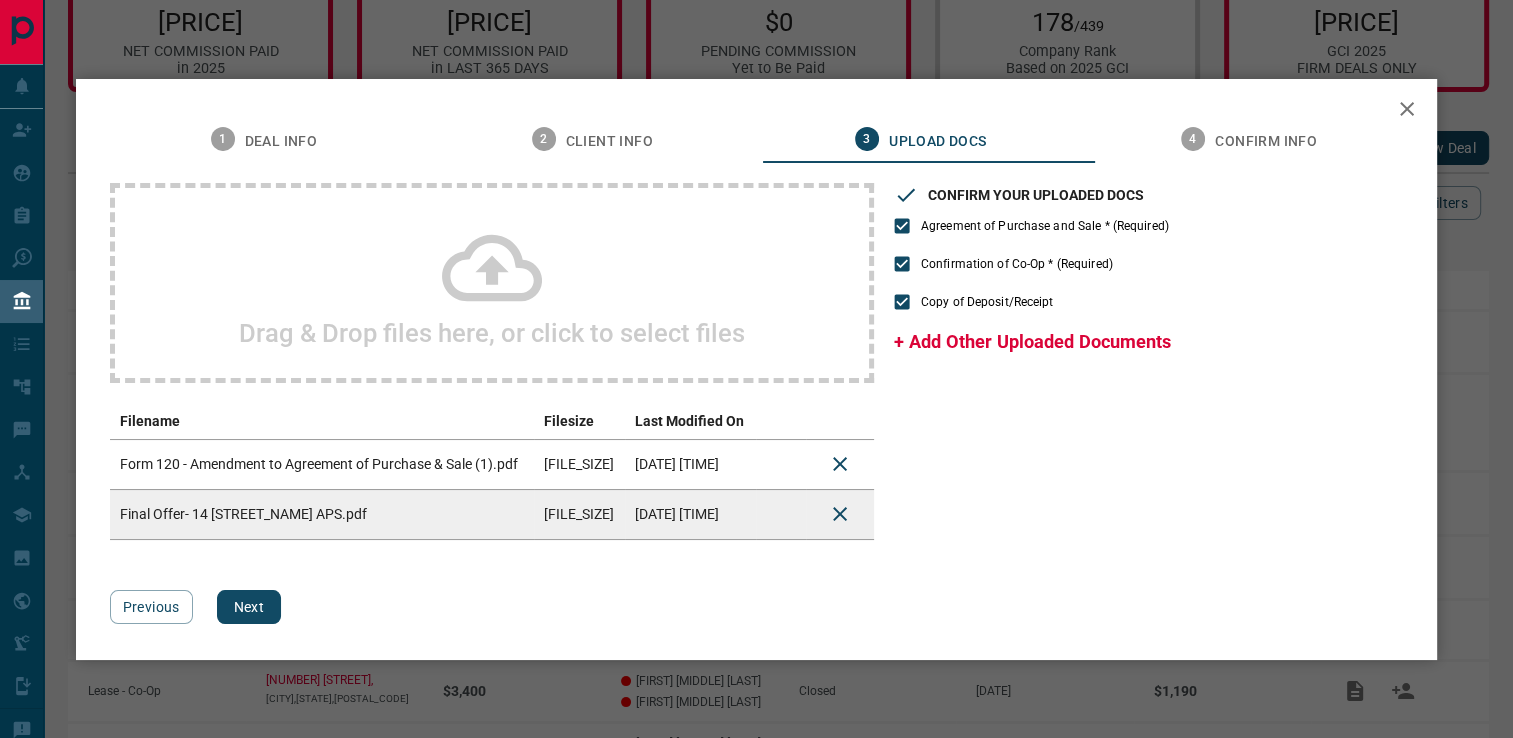 click 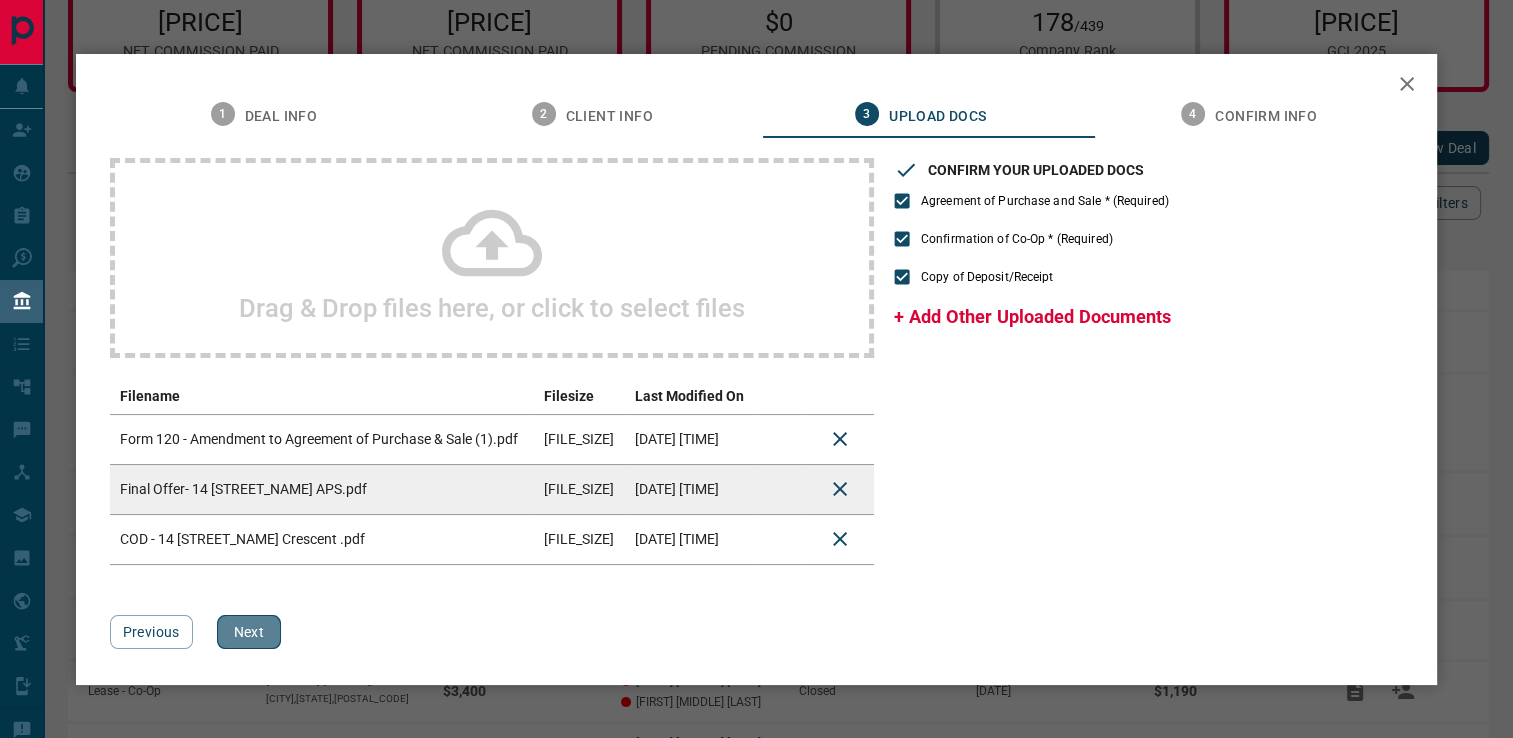 click on "Next" at bounding box center (249, 632) 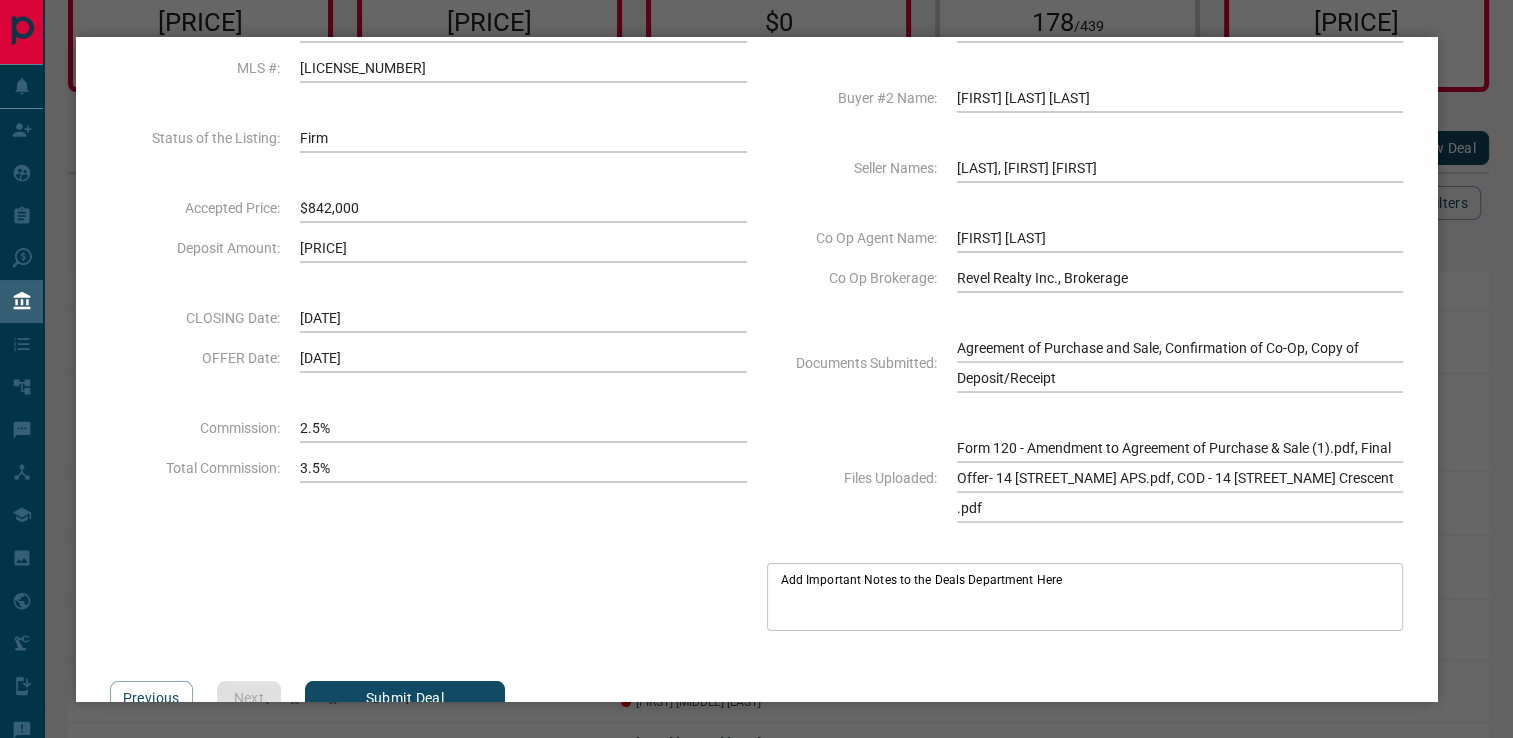 scroll, scrollTop: 147, scrollLeft: 0, axis: vertical 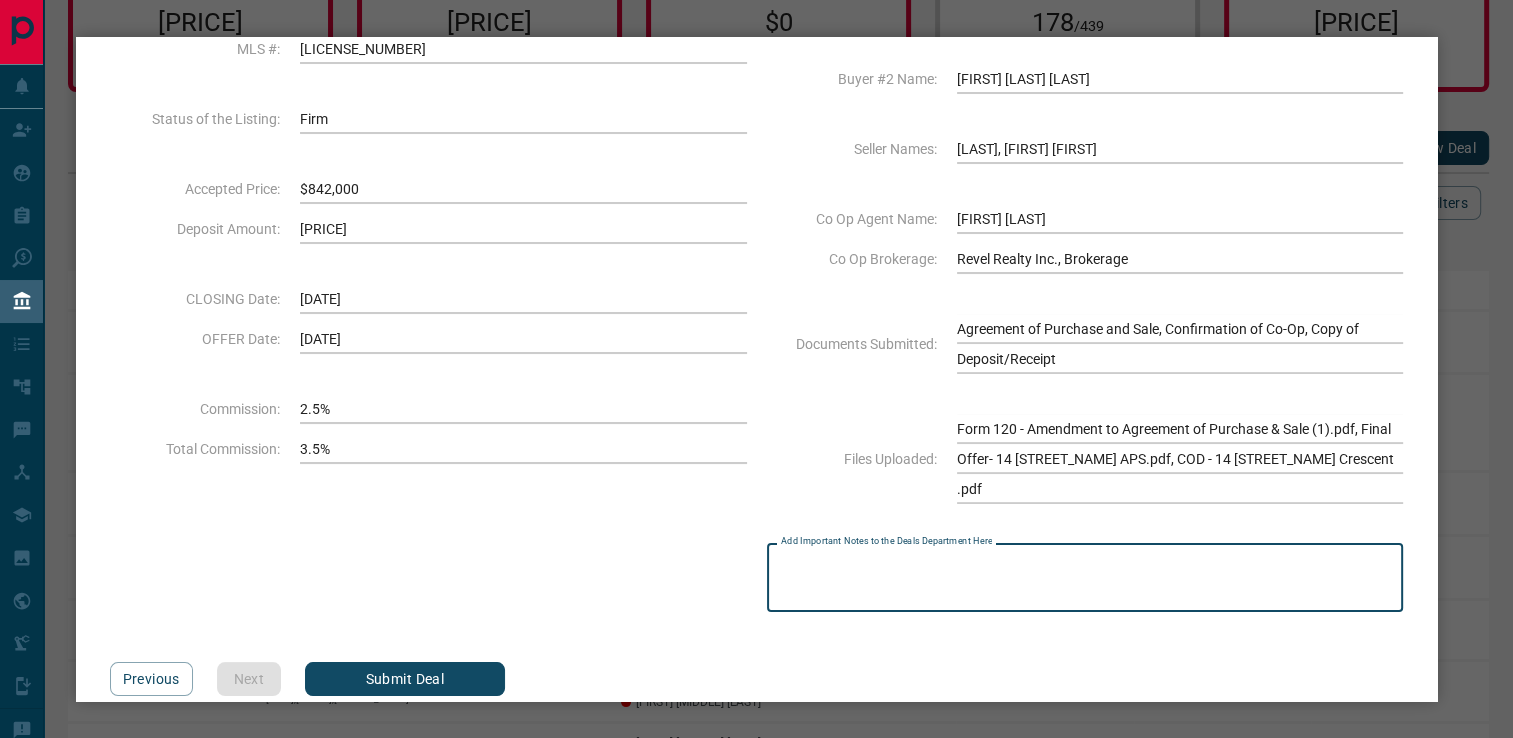 click on "Add Important Notes to the Deals Department Here" at bounding box center [1085, 577] 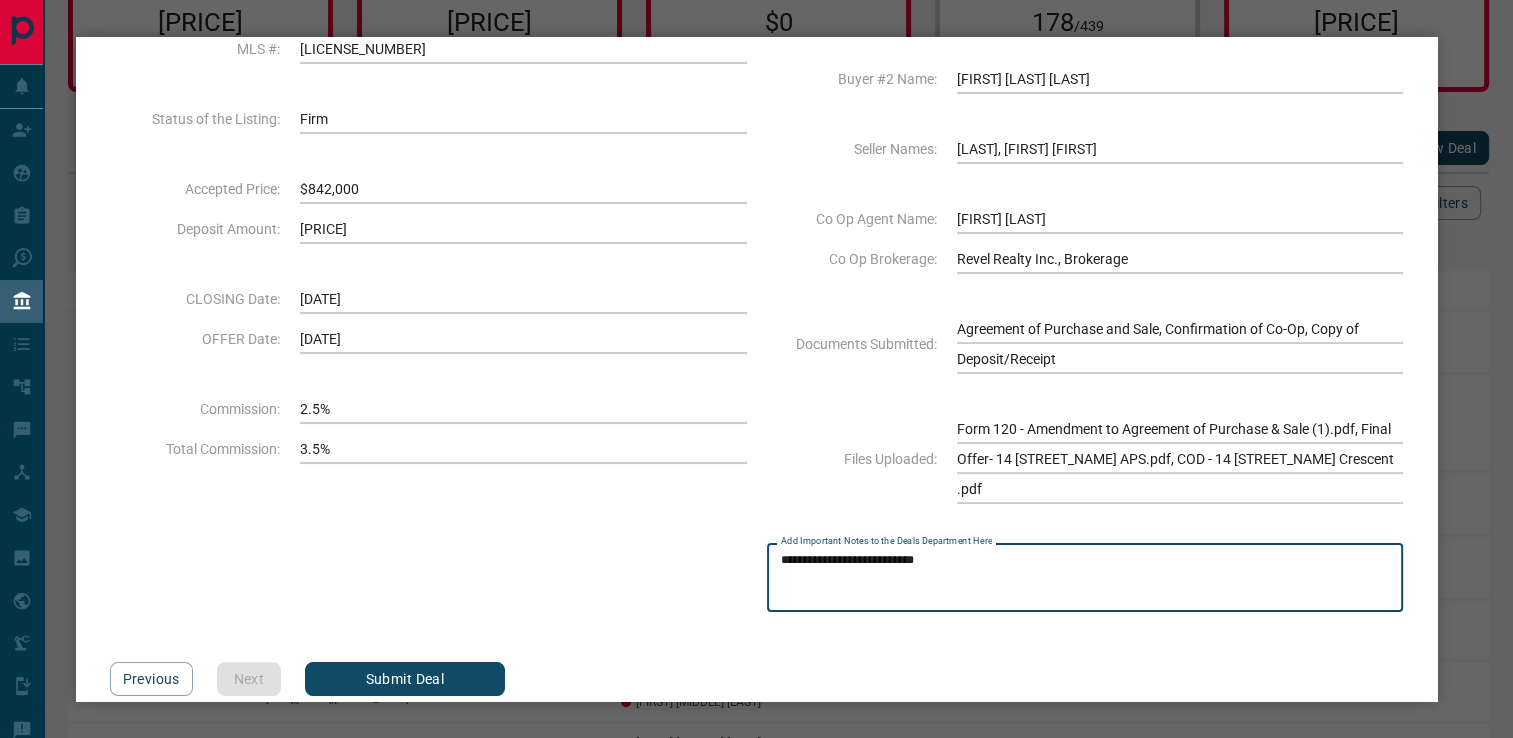click on "**********" at bounding box center [1085, 577] 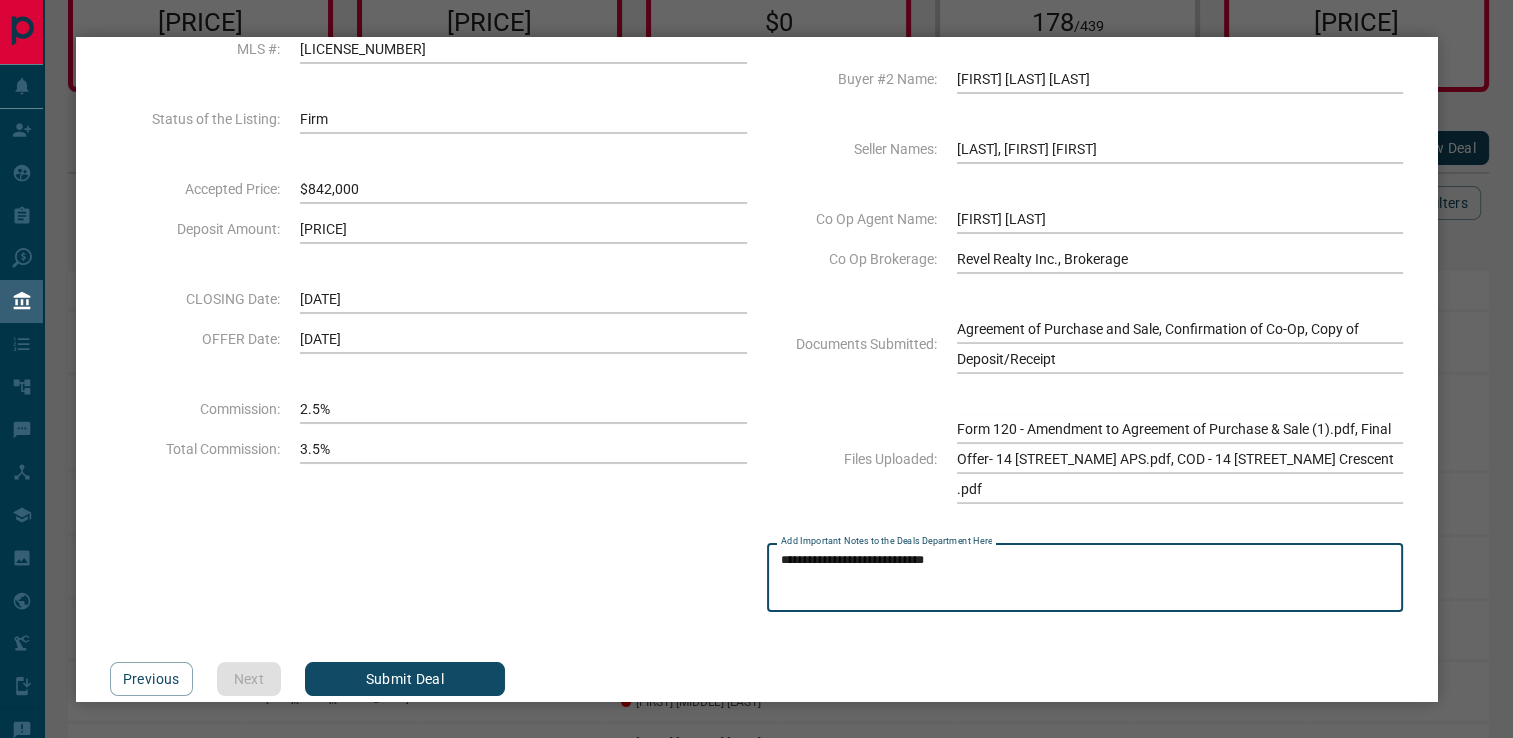 click on "**********" at bounding box center [1085, 577] 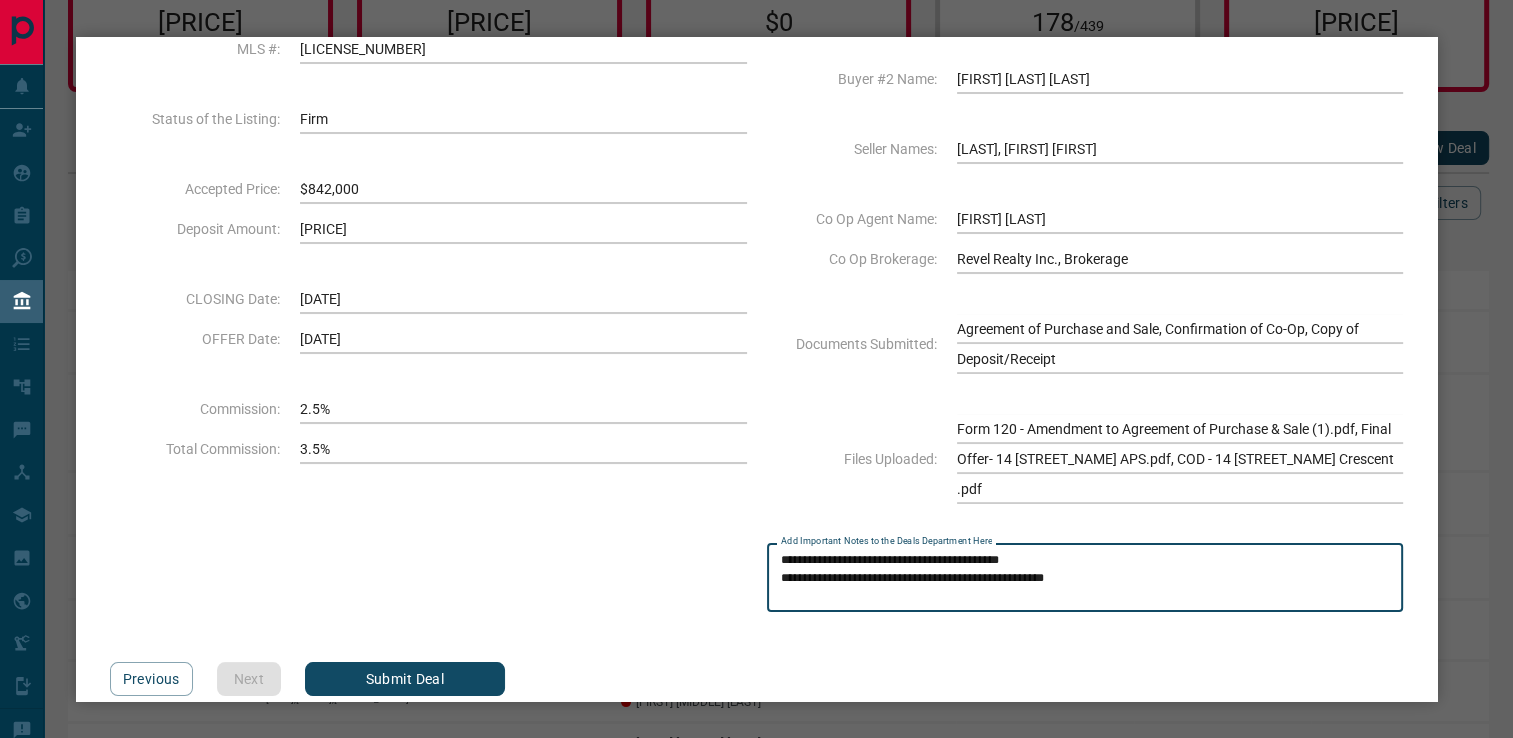 type on "**********" 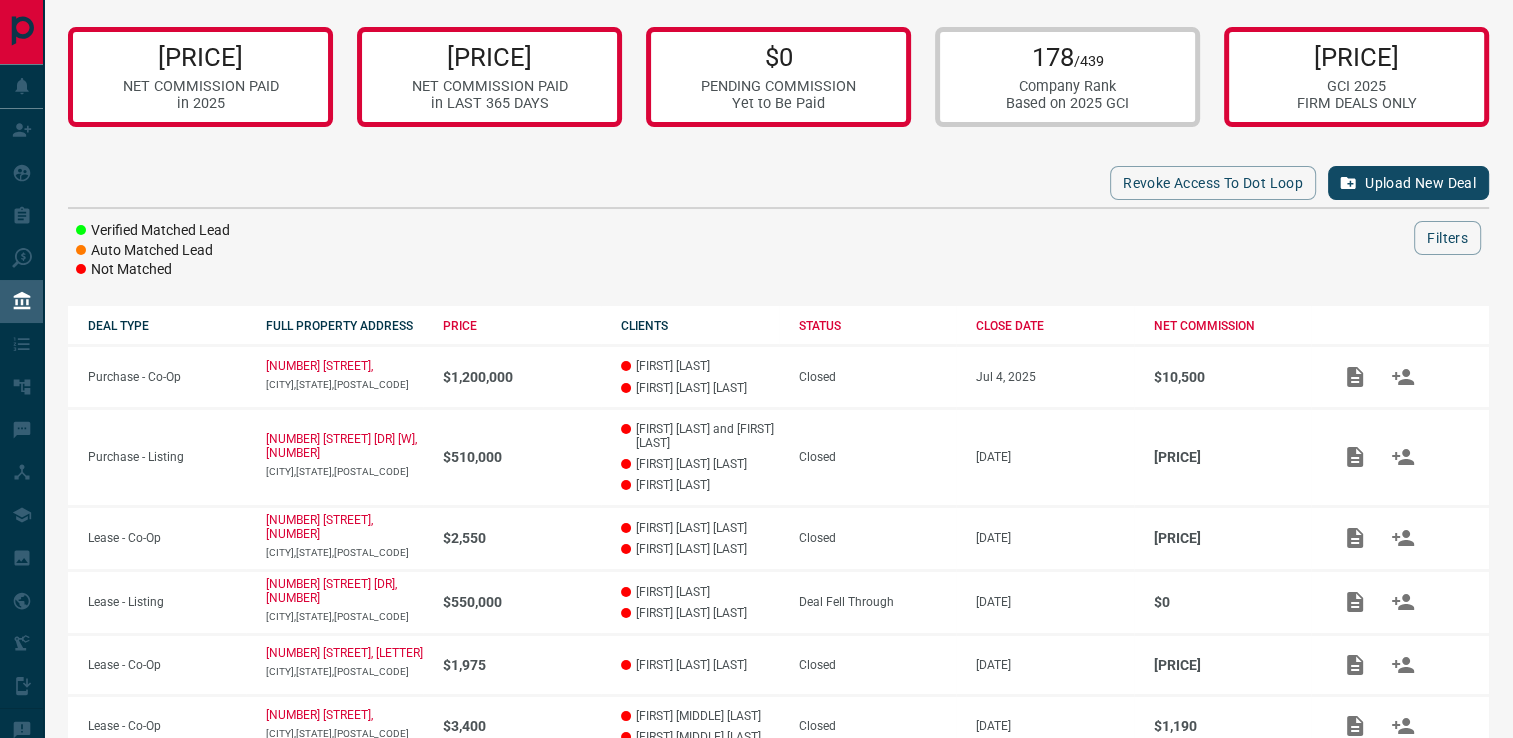 scroll, scrollTop: 0, scrollLeft: 0, axis: both 